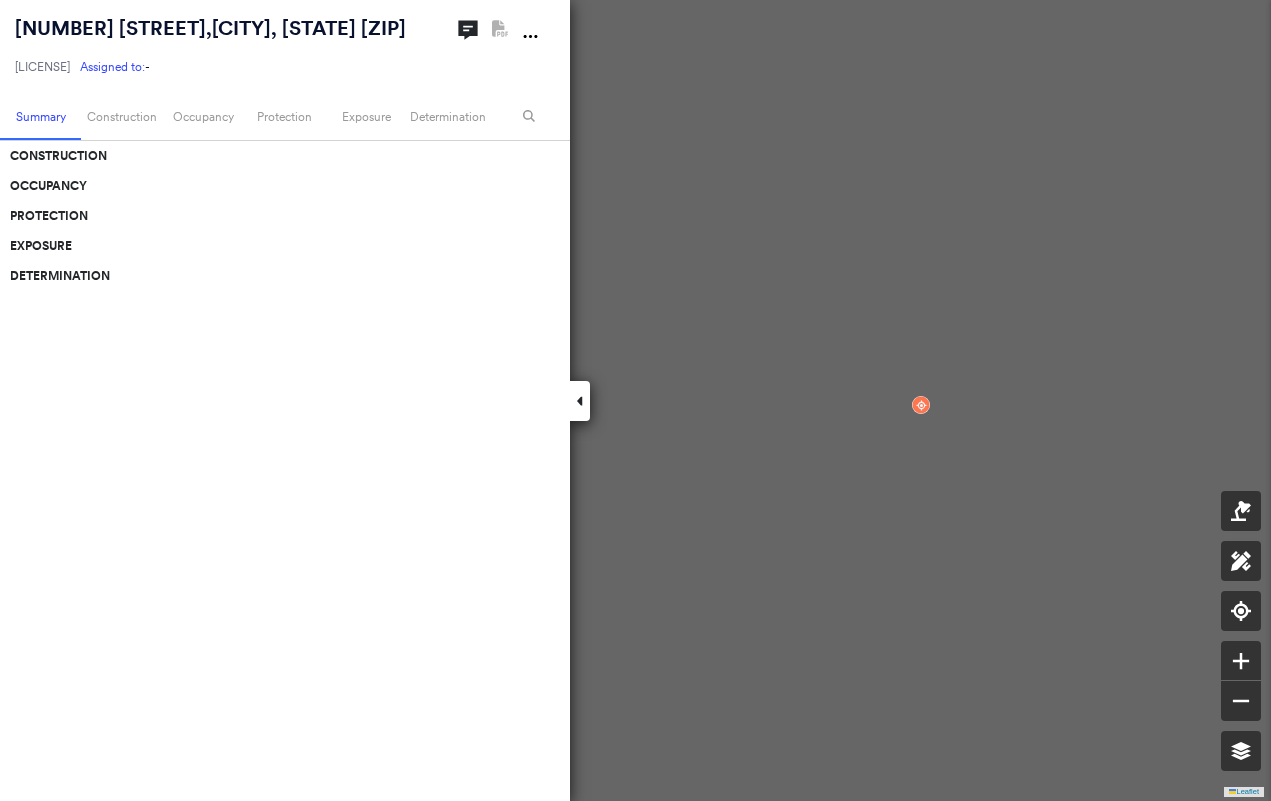 scroll, scrollTop: 0, scrollLeft: 0, axis: both 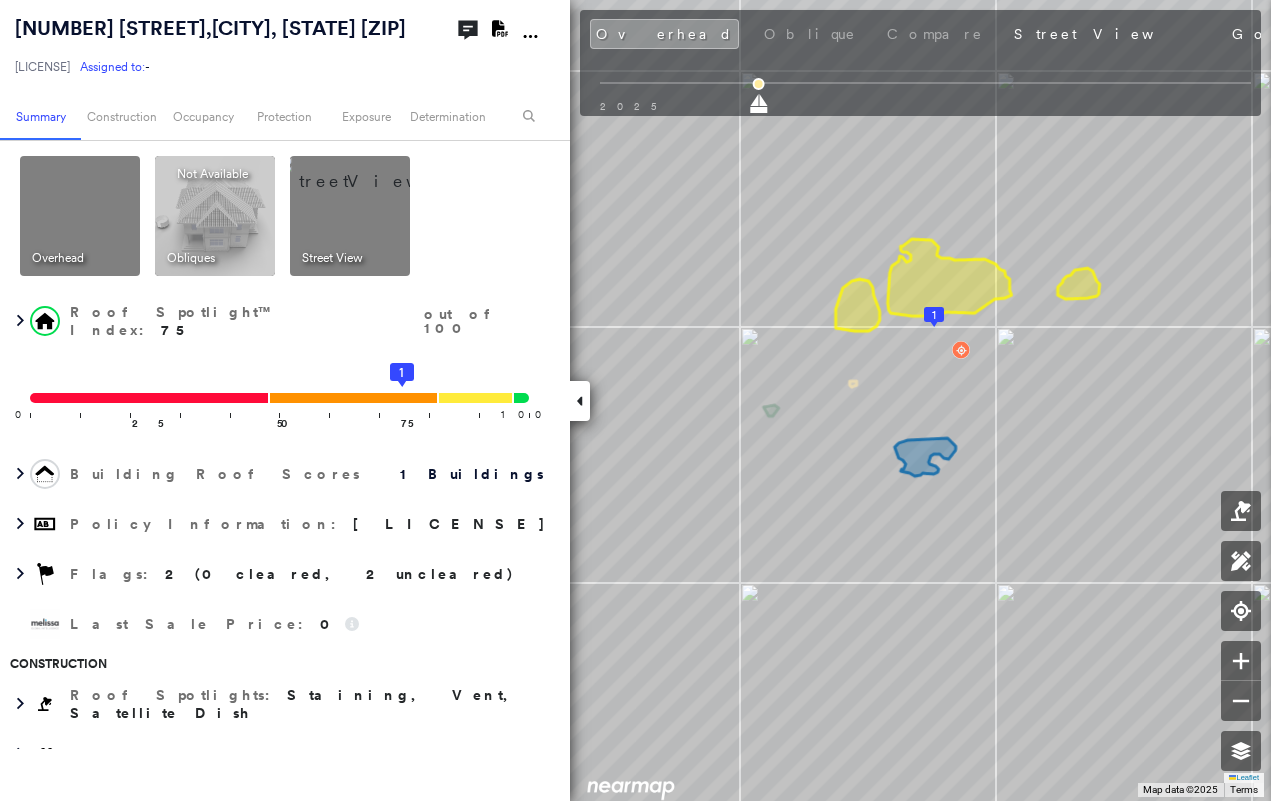 click at bounding box center (580, 401) 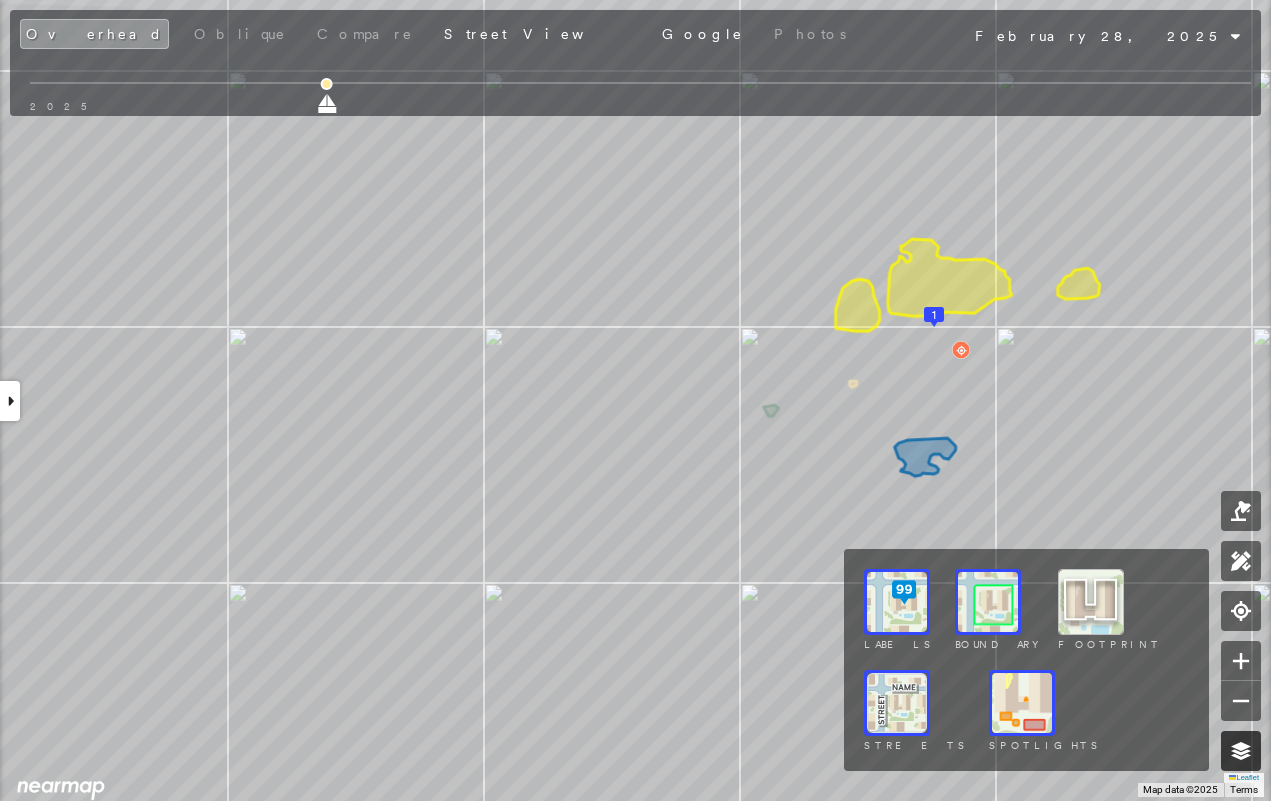 click 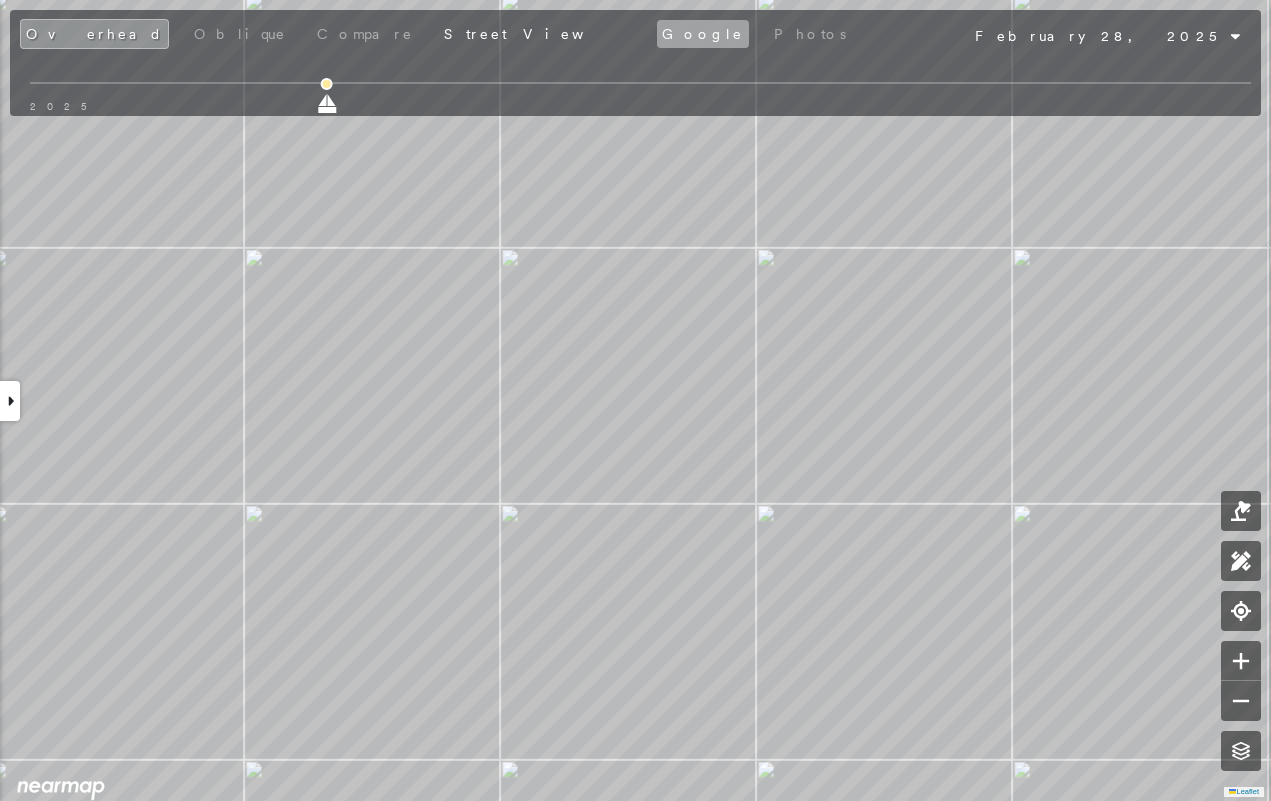 click on "Google" at bounding box center [703, 34] 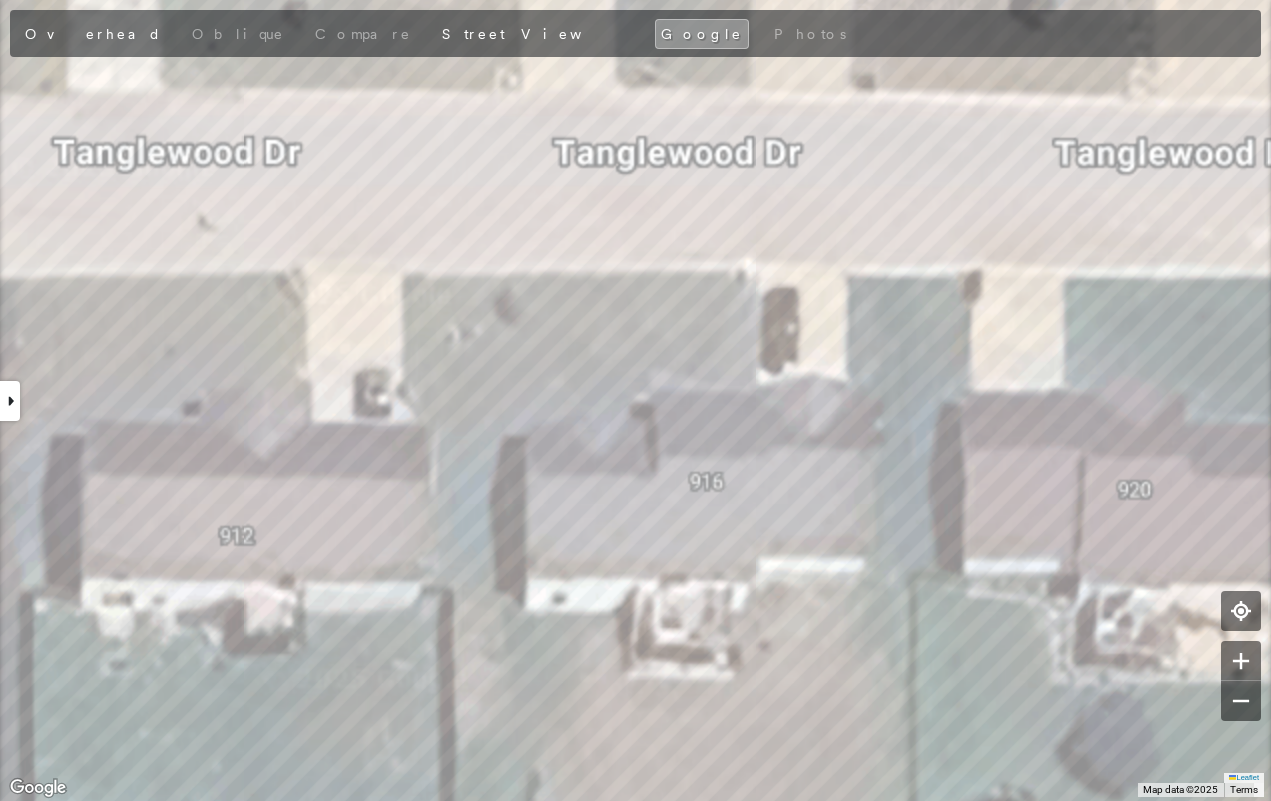 drag, startPoint x: 315, startPoint y: 36, endPoint x: 273, endPoint y: 34, distance: 42.047592 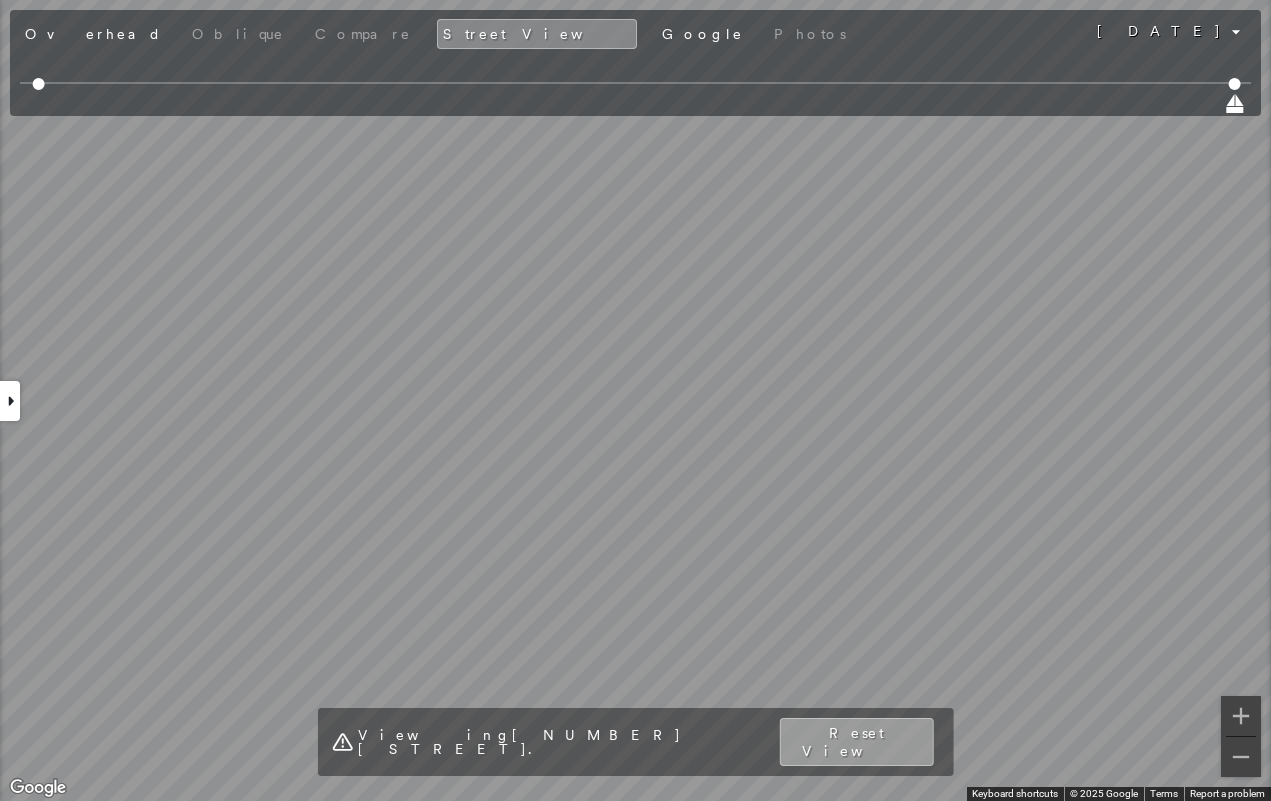 click on "Reset View" at bounding box center [856, 742] 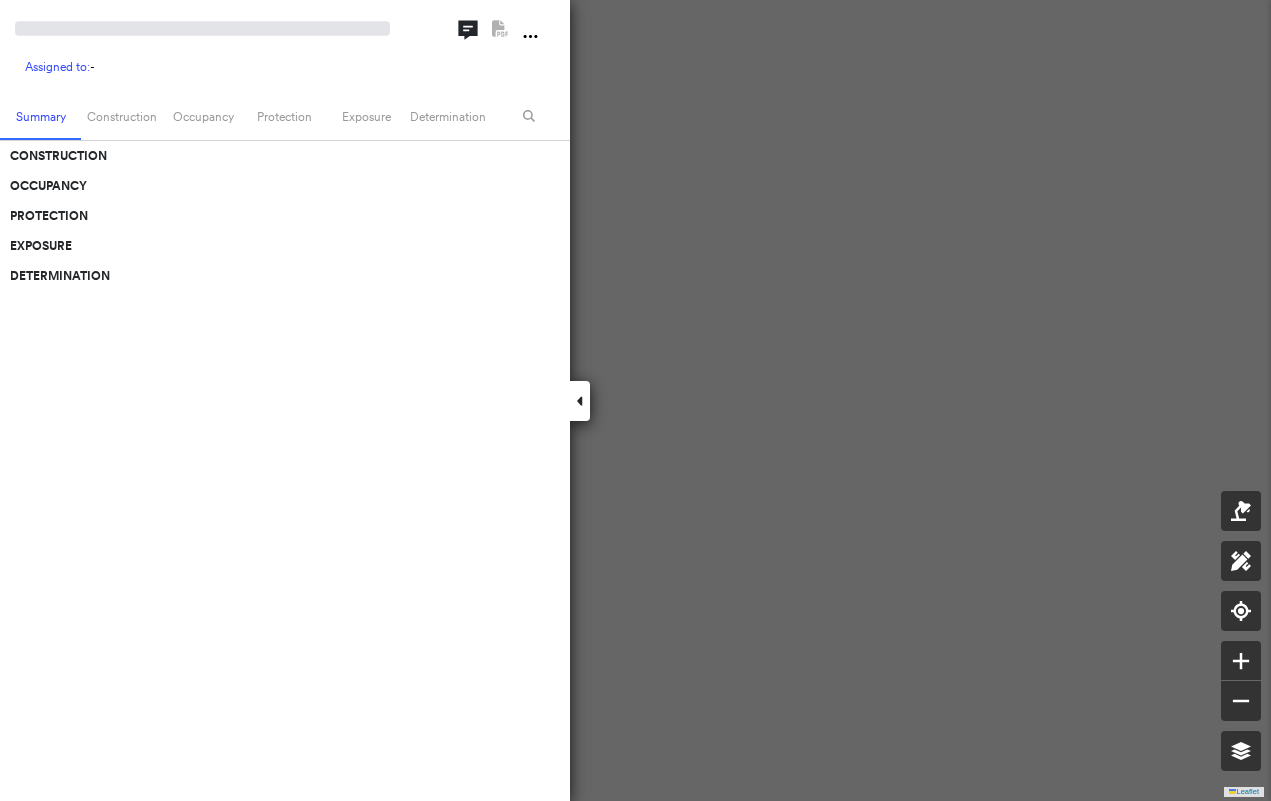 scroll, scrollTop: 0, scrollLeft: 0, axis: both 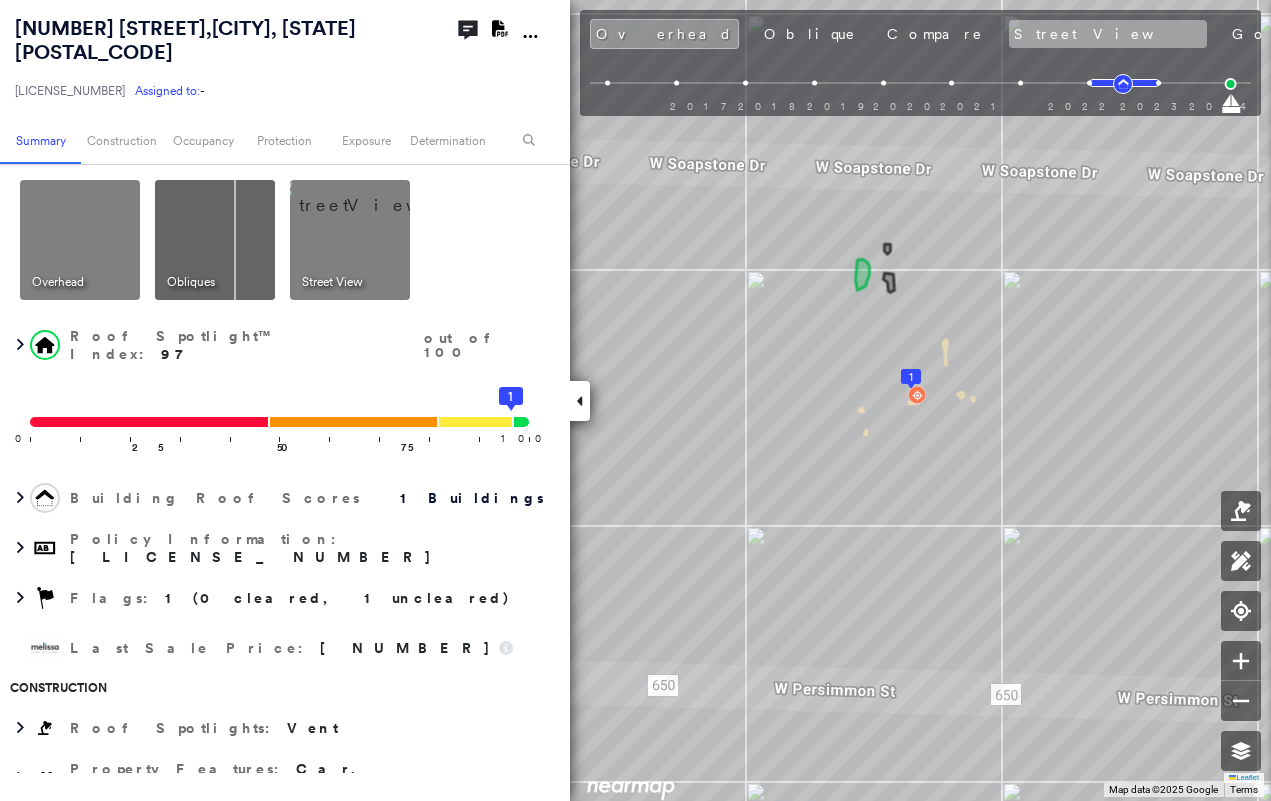 click on "Street View" at bounding box center [1108, 34] 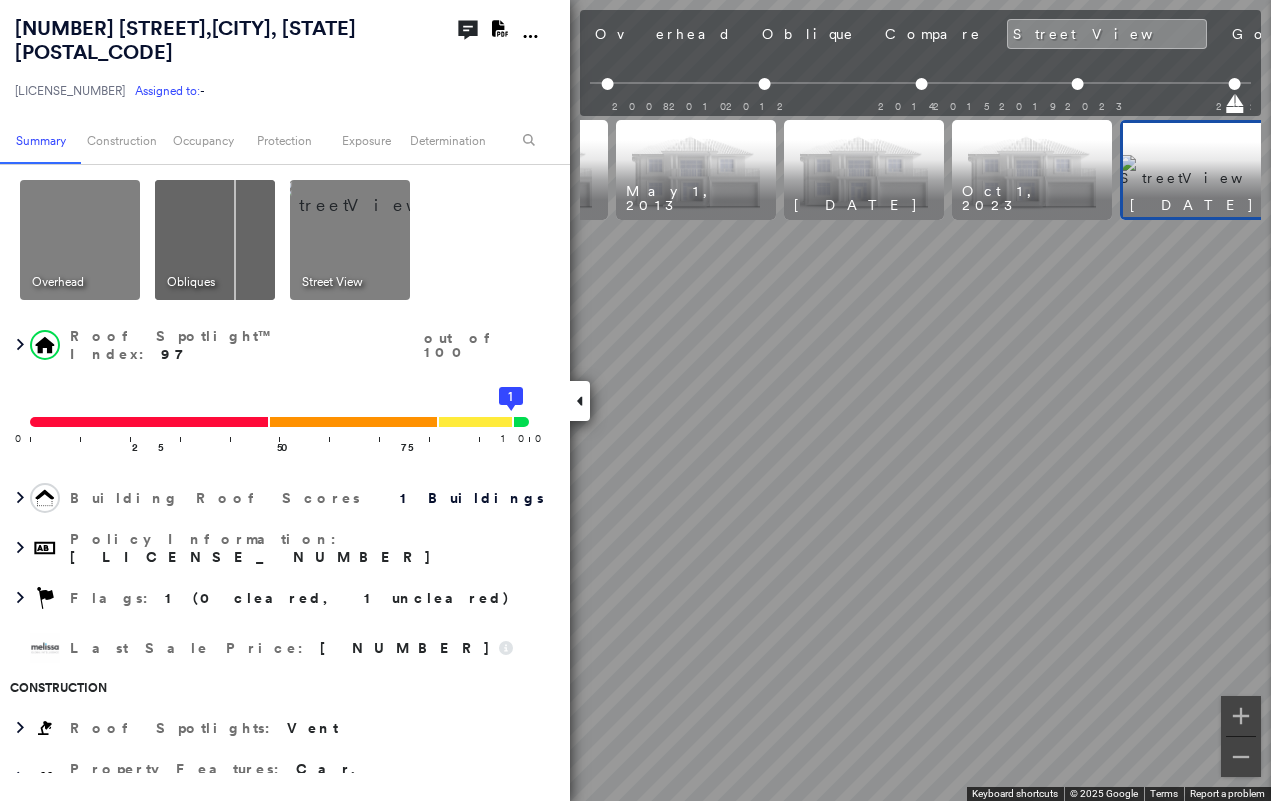 scroll, scrollTop: 0, scrollLeft: 159, axis: horizontal 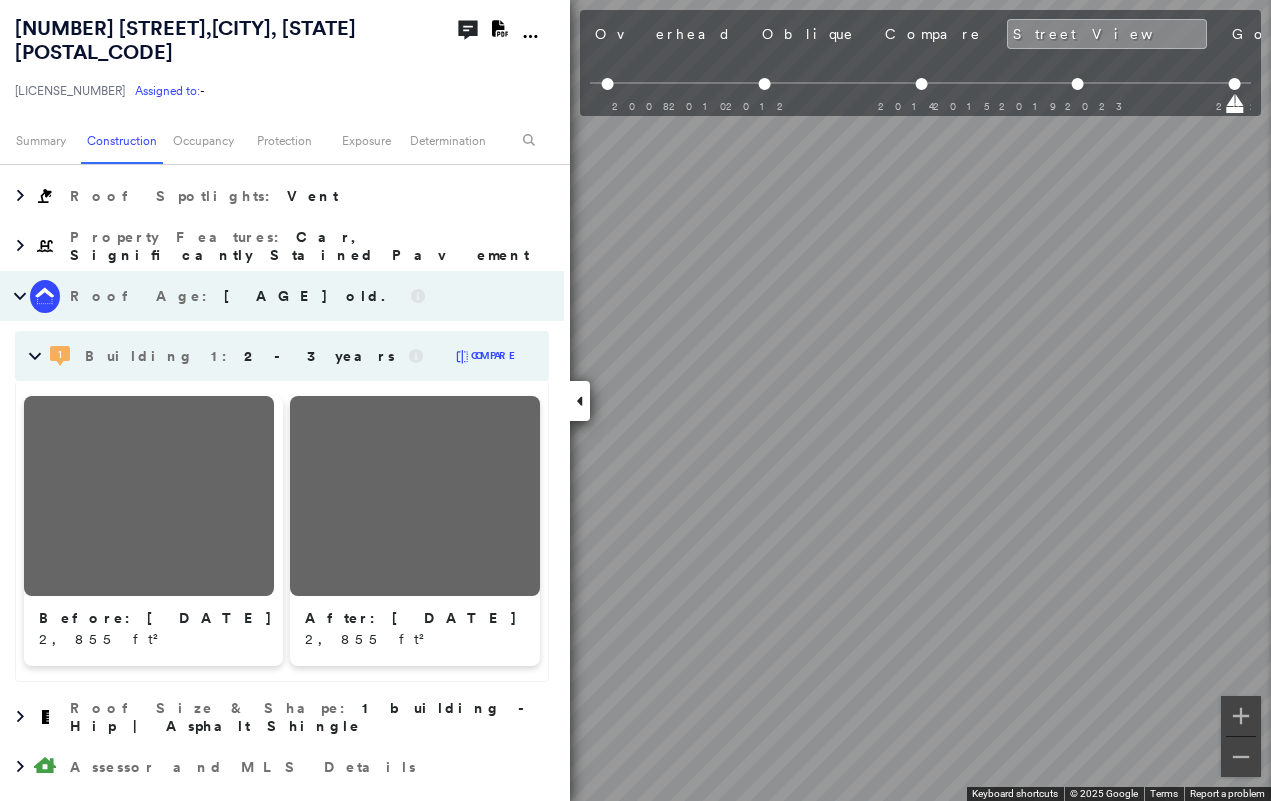 click 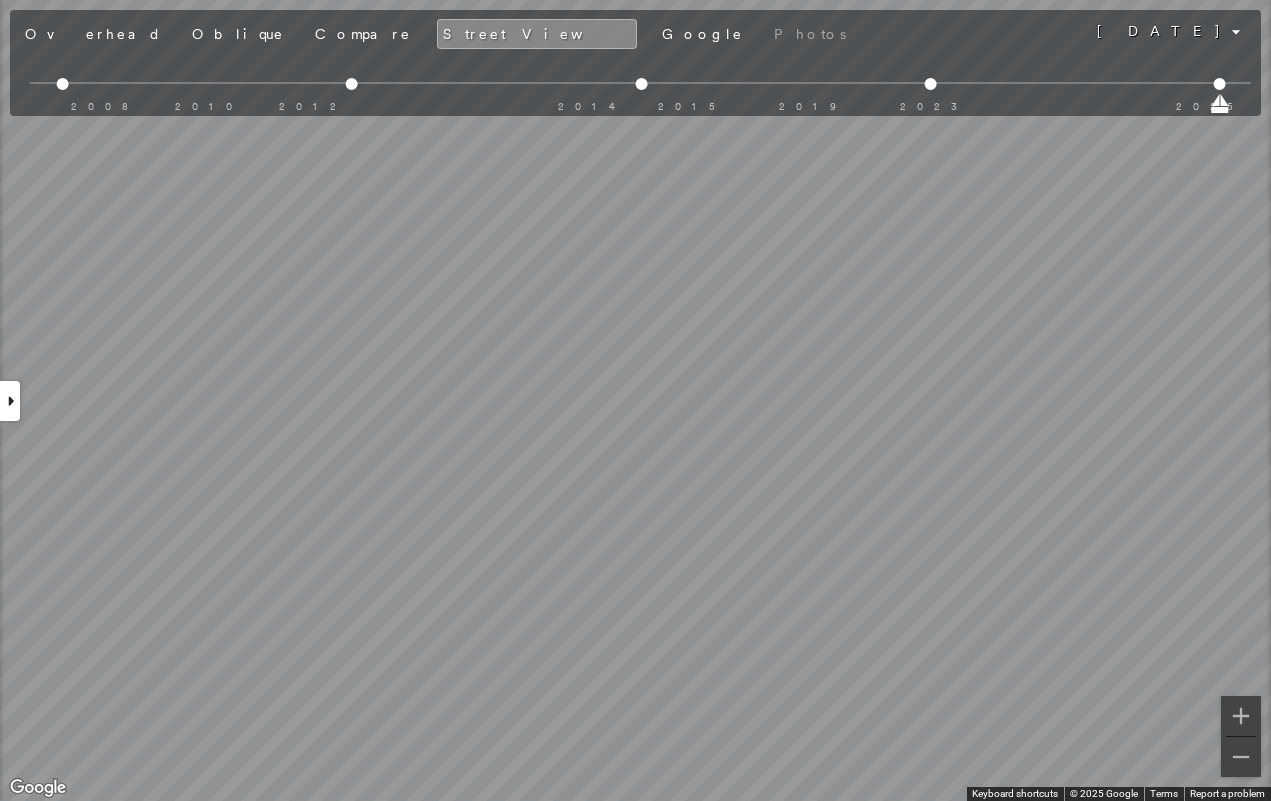 scroll, scrollTop: 0, scrollLeft: 0, axis: both 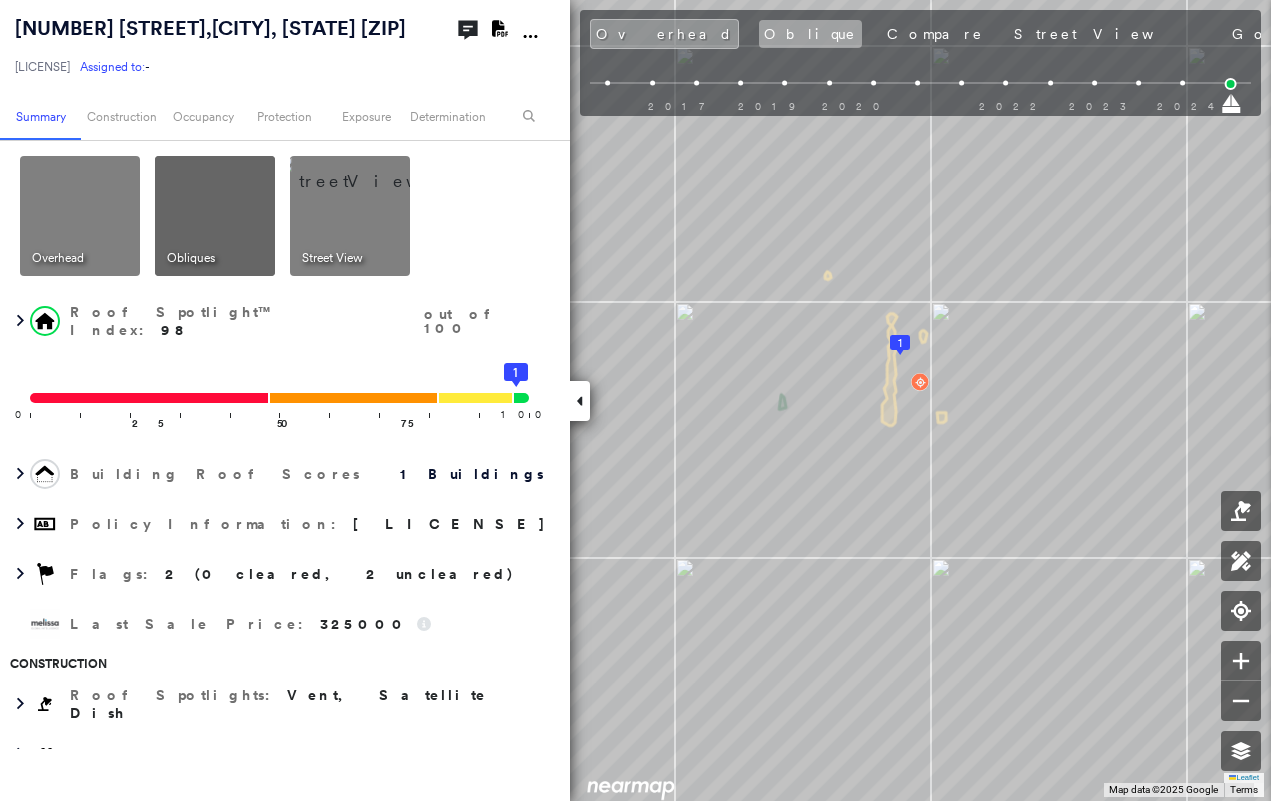 click on "Oblique" at bounding box center [810, 34] 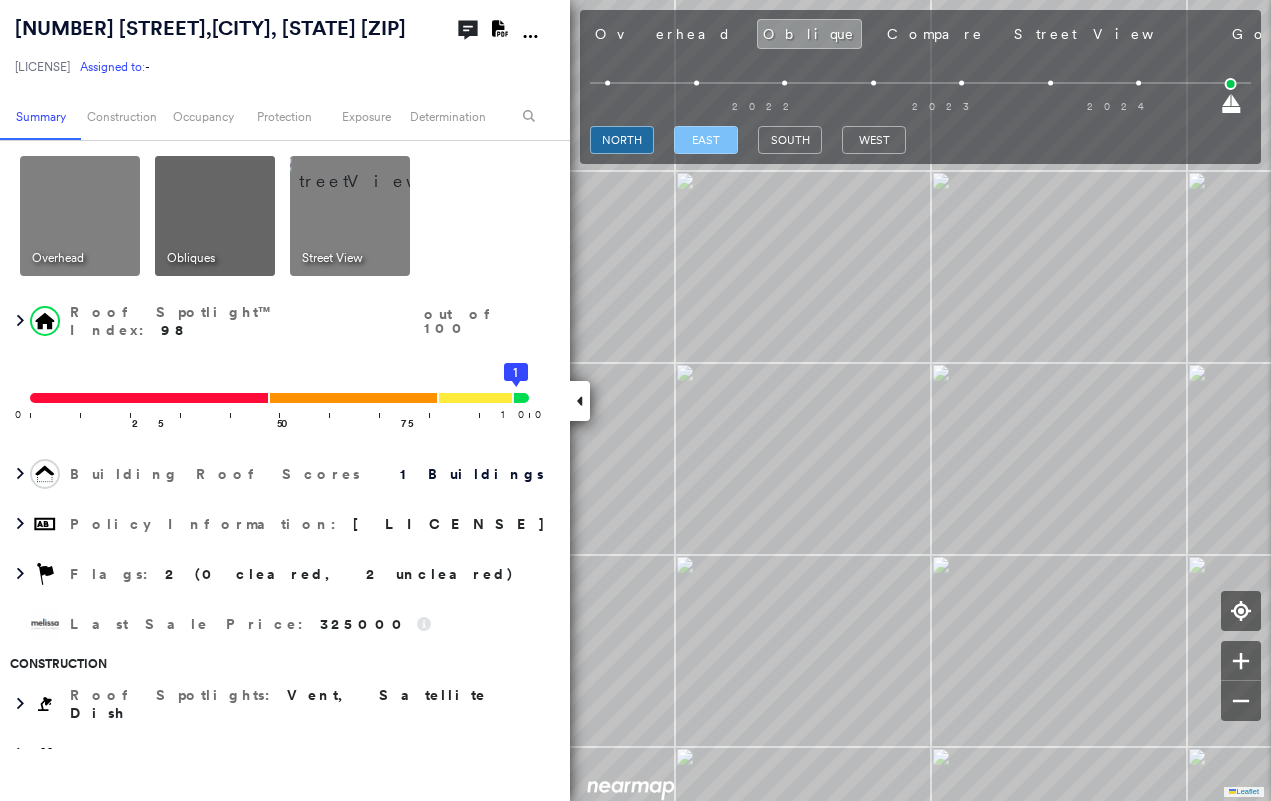click on "east" at bounding box center [706, 140] 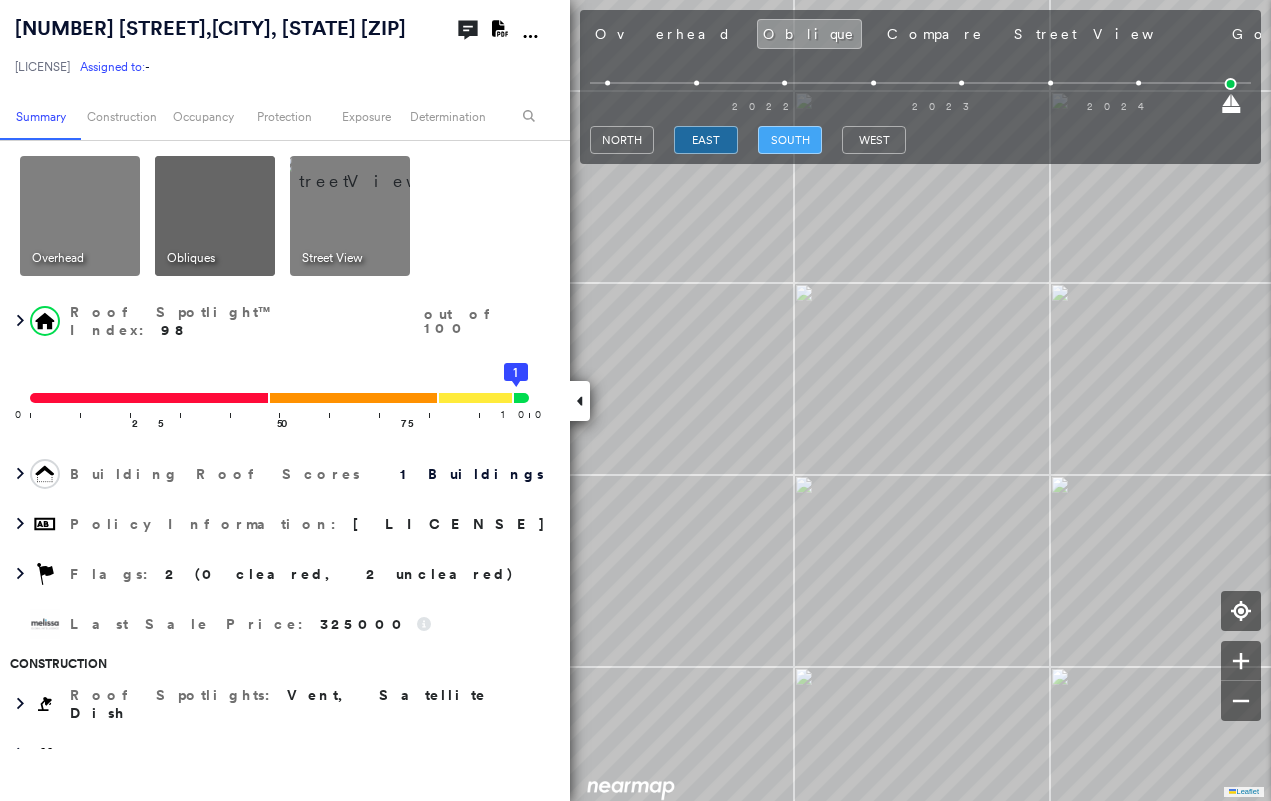 click on "south" at bounding box center (790, 140) 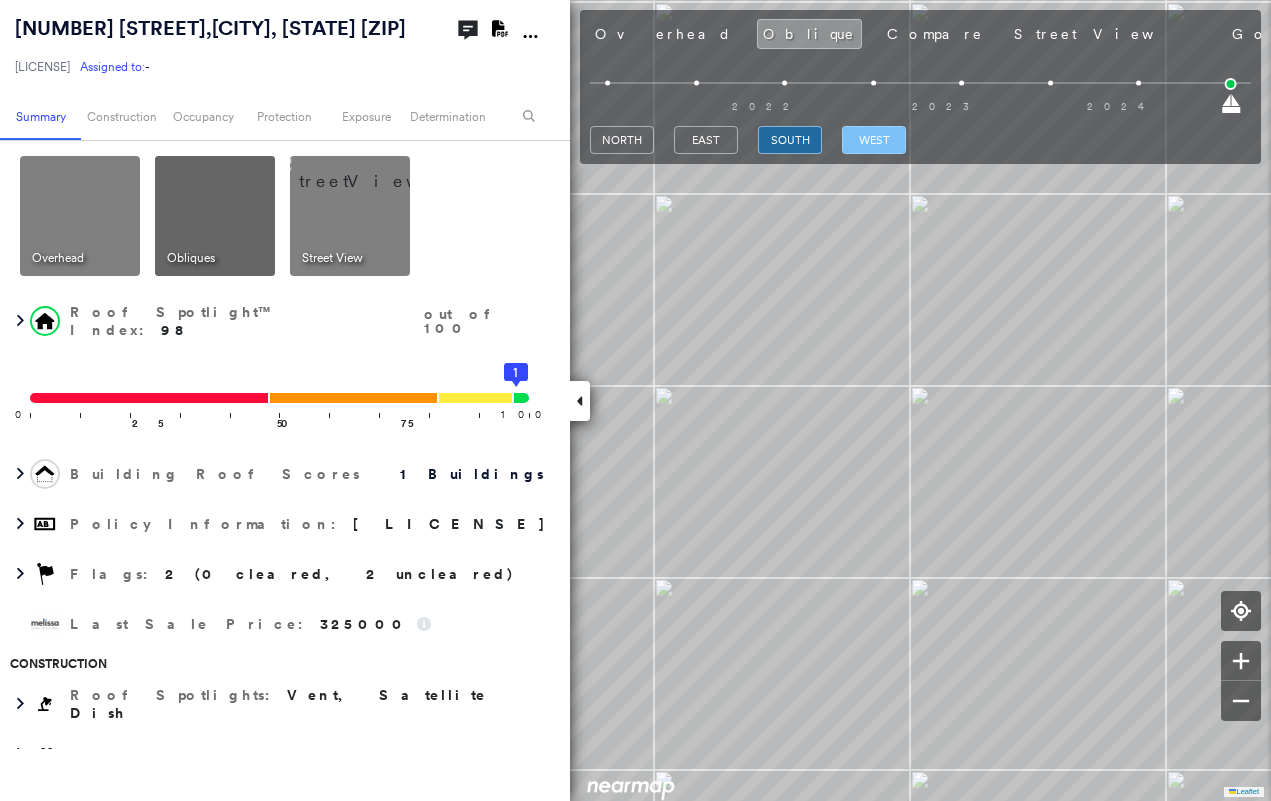 click on "west" at bounding box center [874, 140] 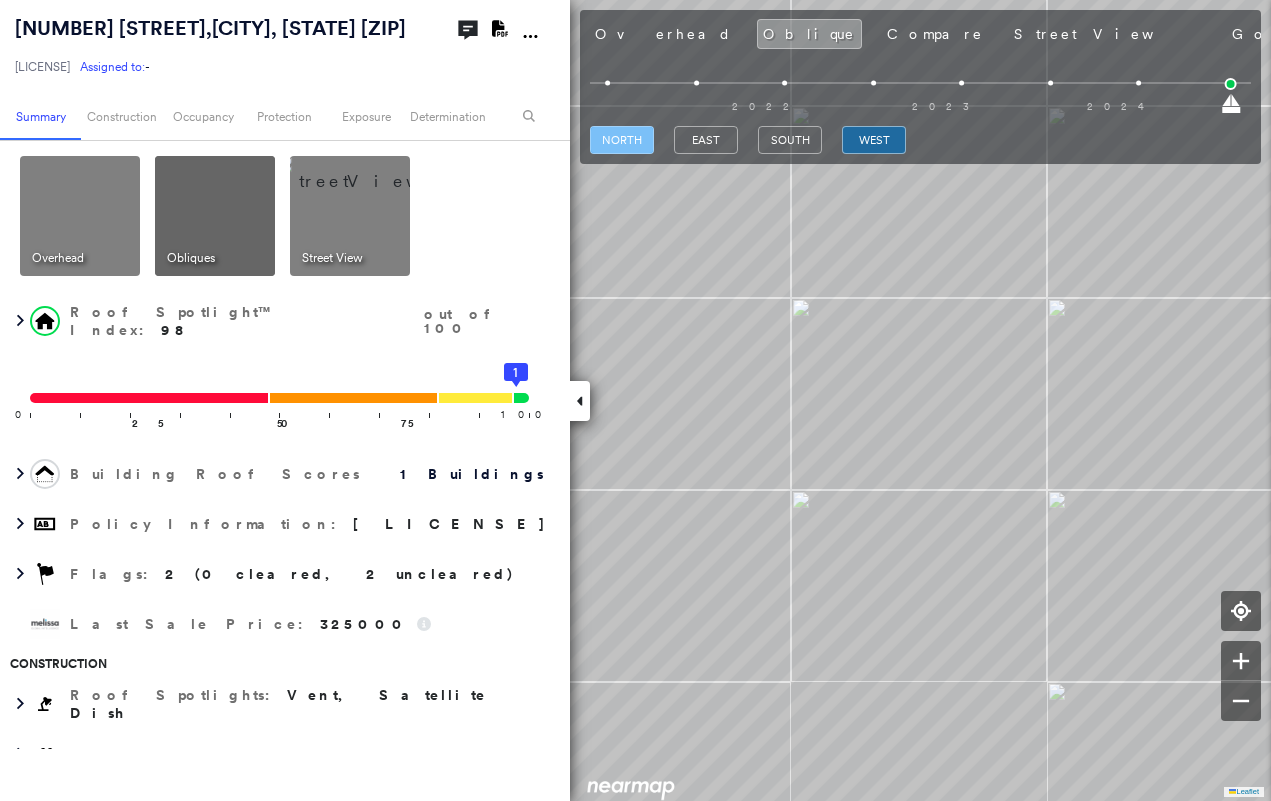 click on "north" at bounding box center (622, 140) 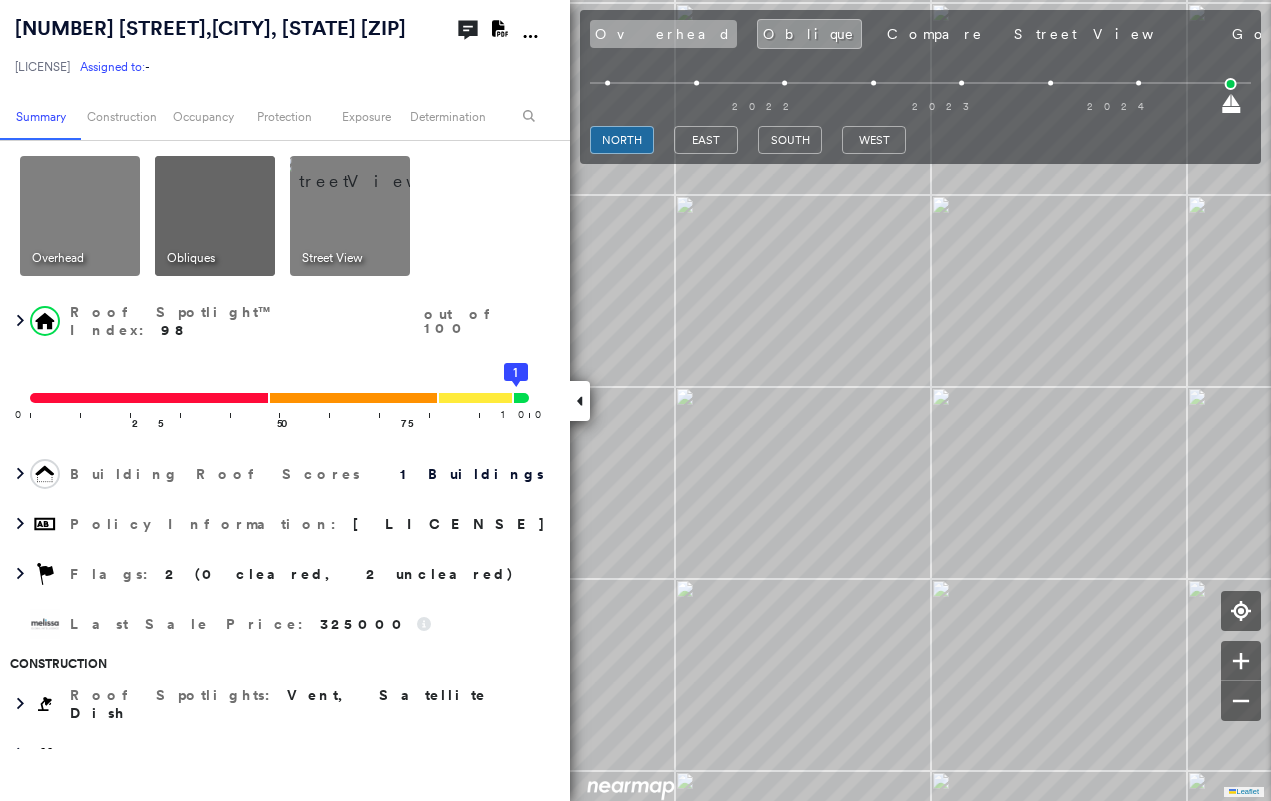 click on "Overhead" at bounding box center (663, 34) 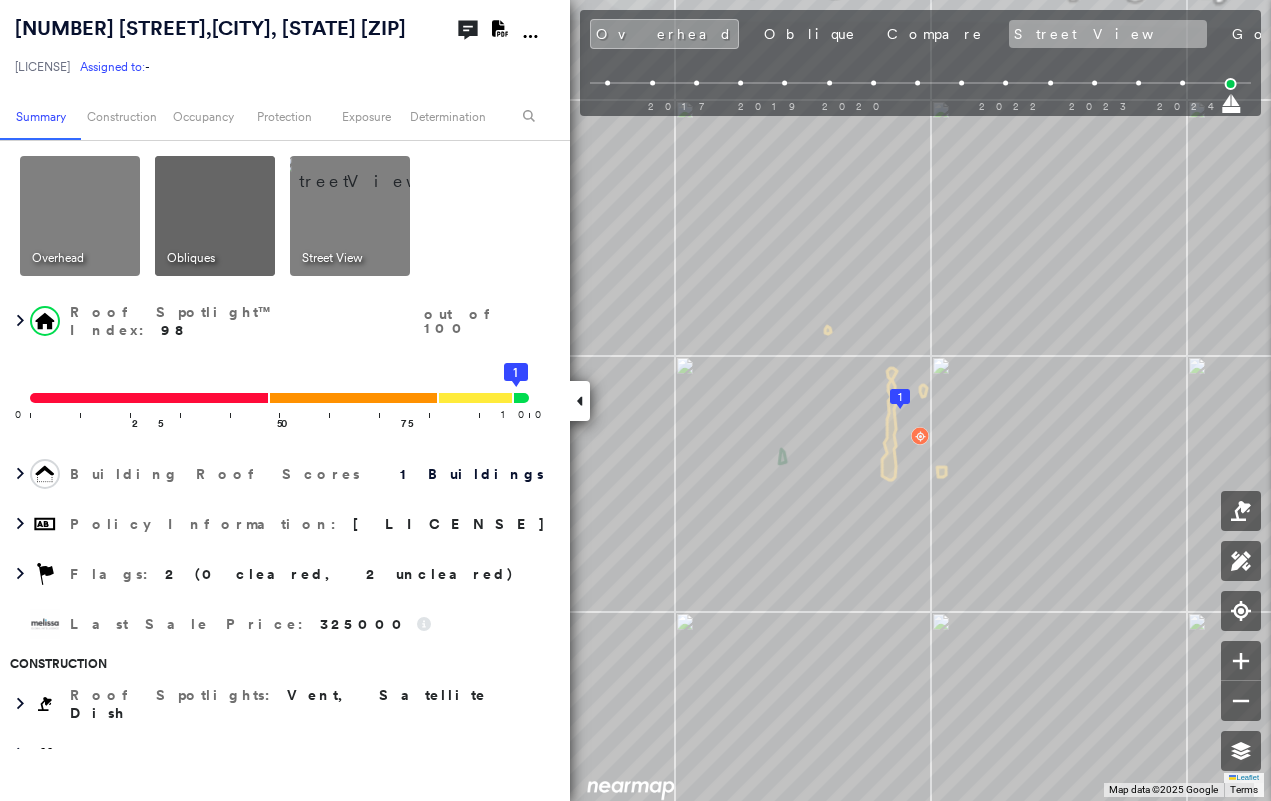 click on "Street View" at bounding box center (1108, 34) 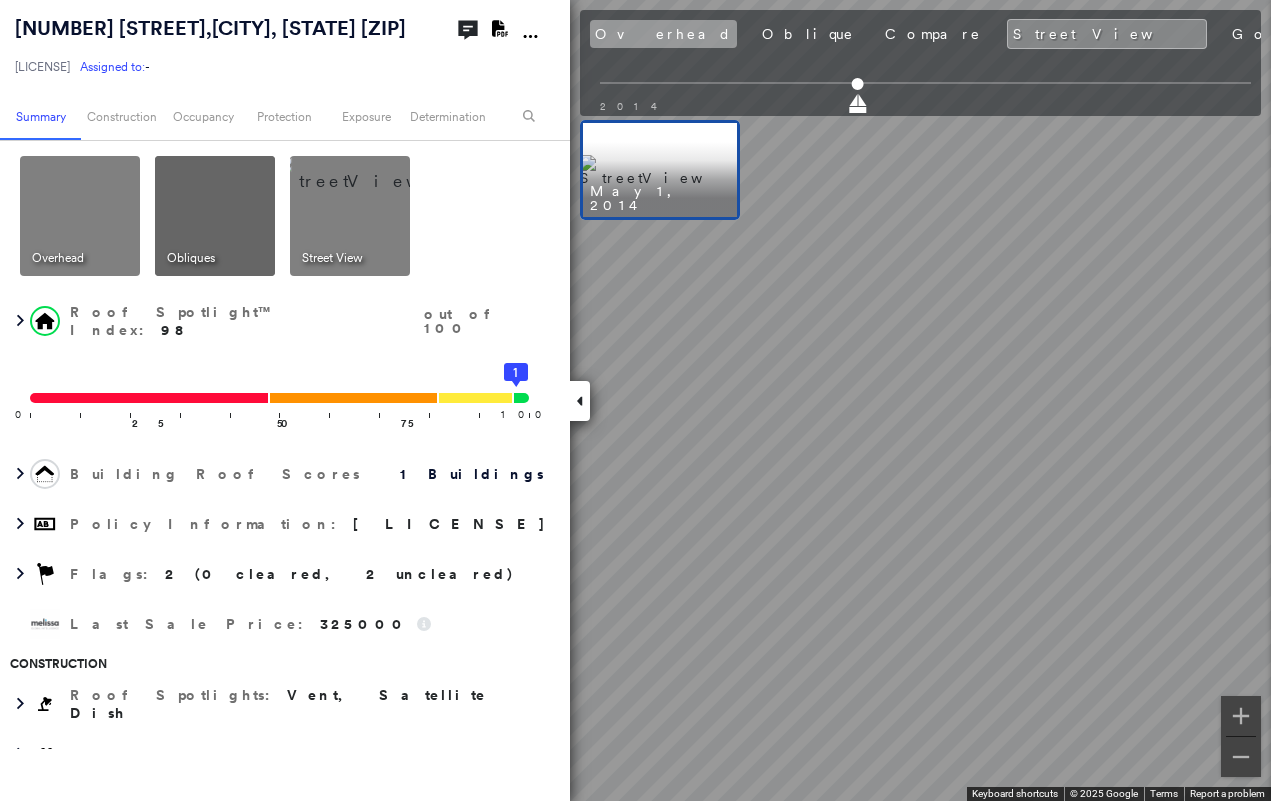click on "Overhead" at bounding box center [663, 34] 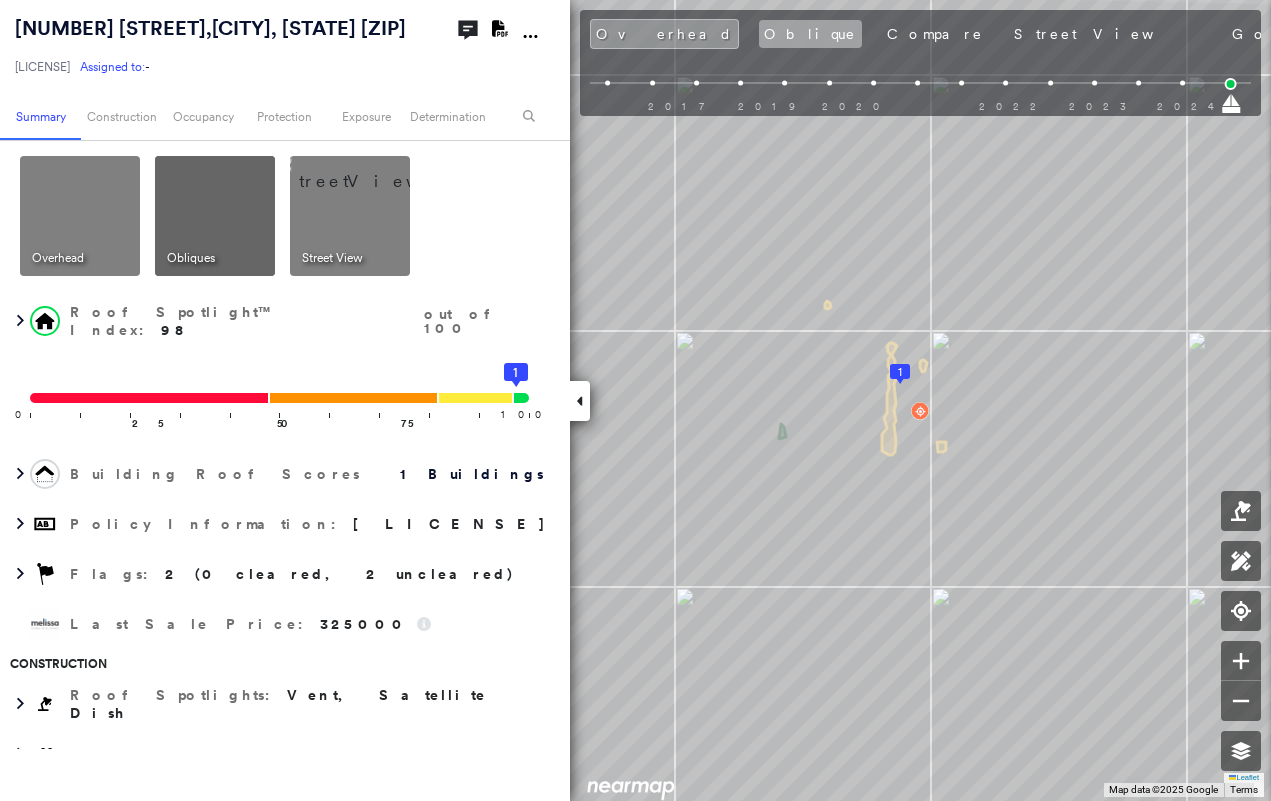 click on "Oblique" at bounding box center (810, 34) 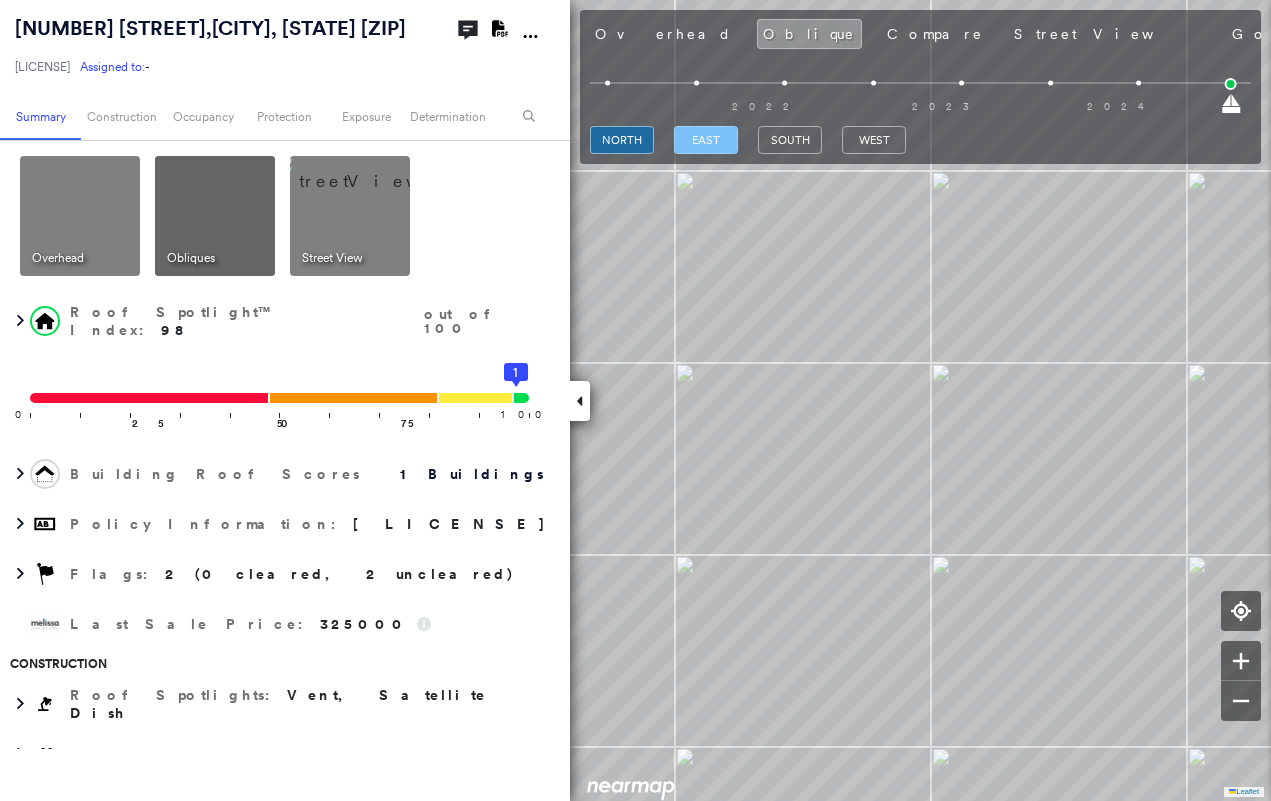 click on "east" at bounding box center (706, 140) 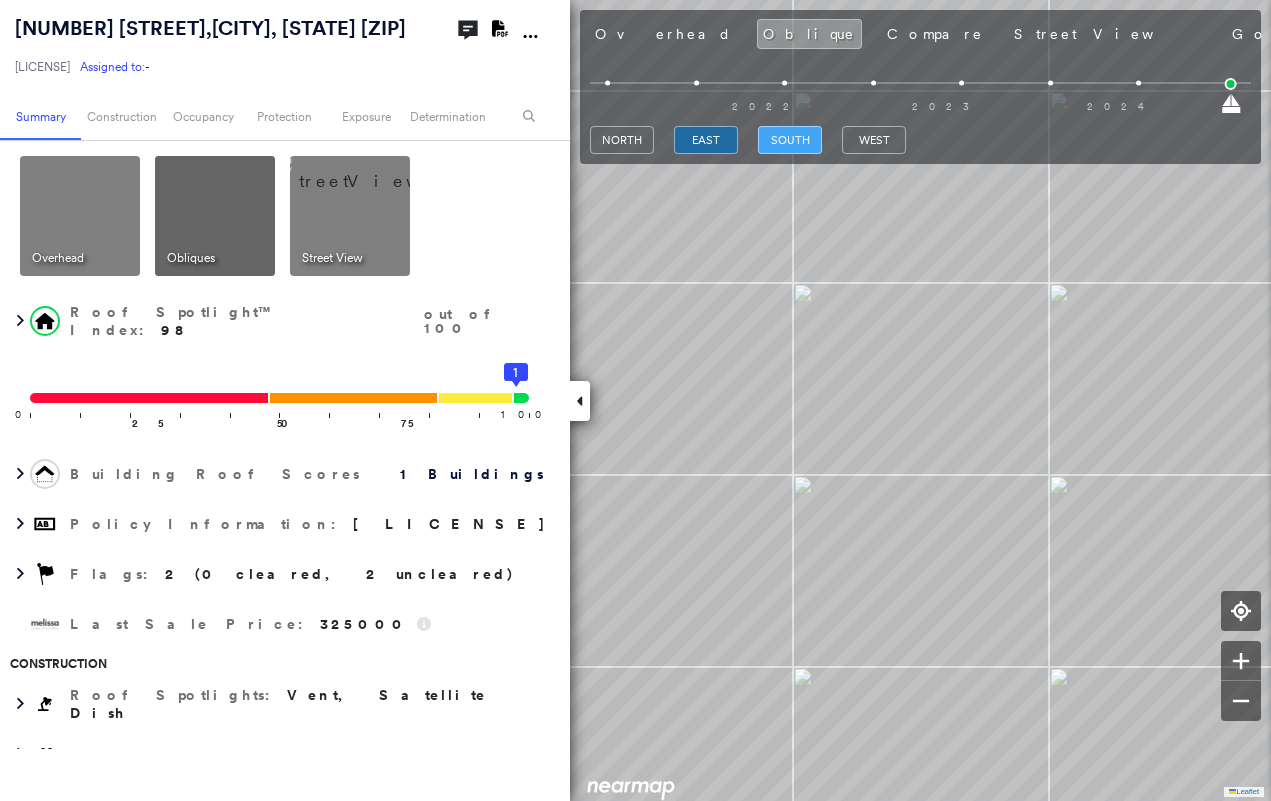 click on "south" at bounding box center [790, 140] 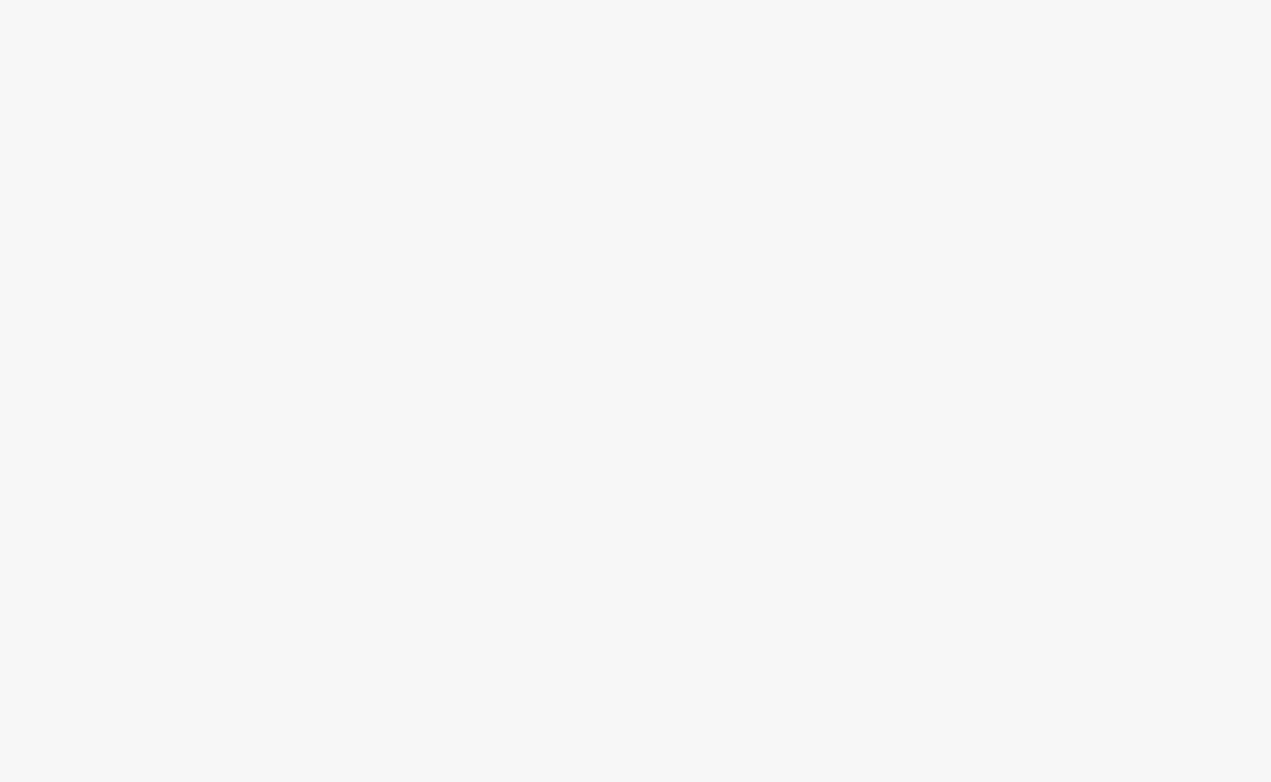 scroll, scrollTop: 0, scrollLeft: 0, axis: both 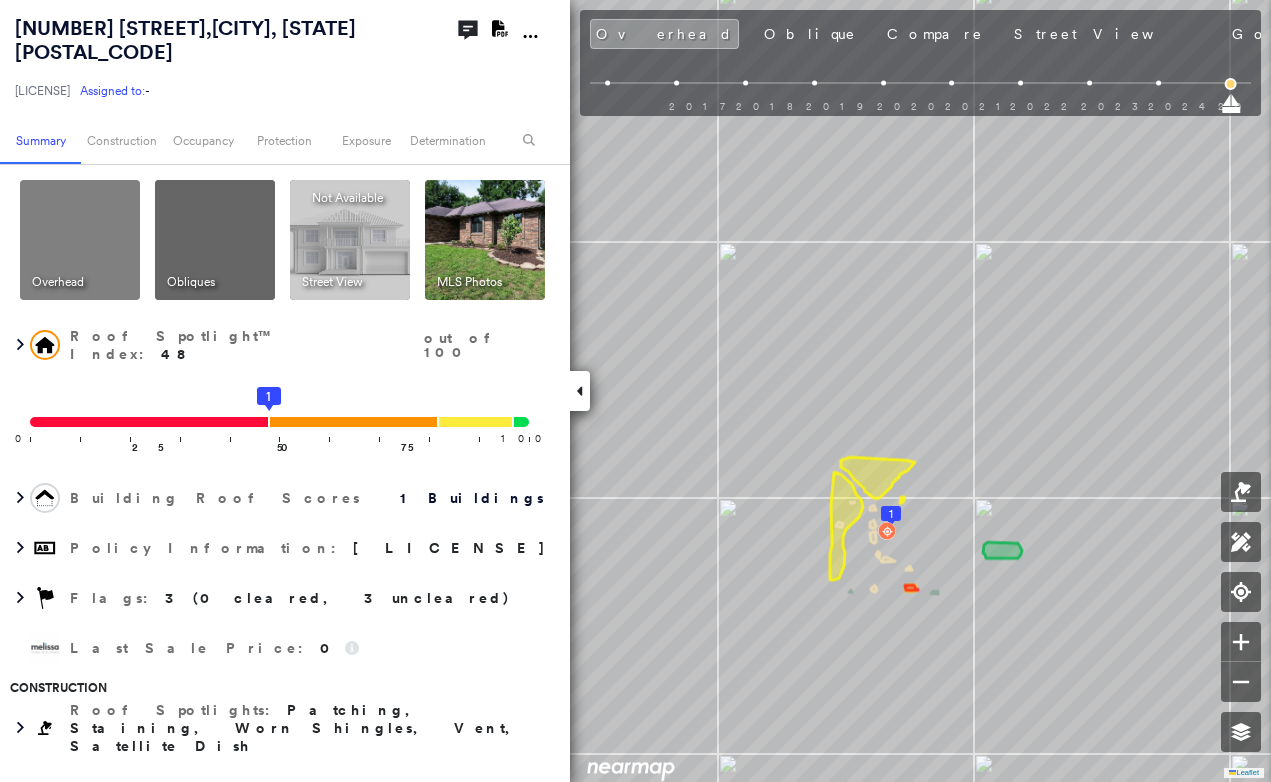 click on "Photos" at bounding box center [1380, 34] 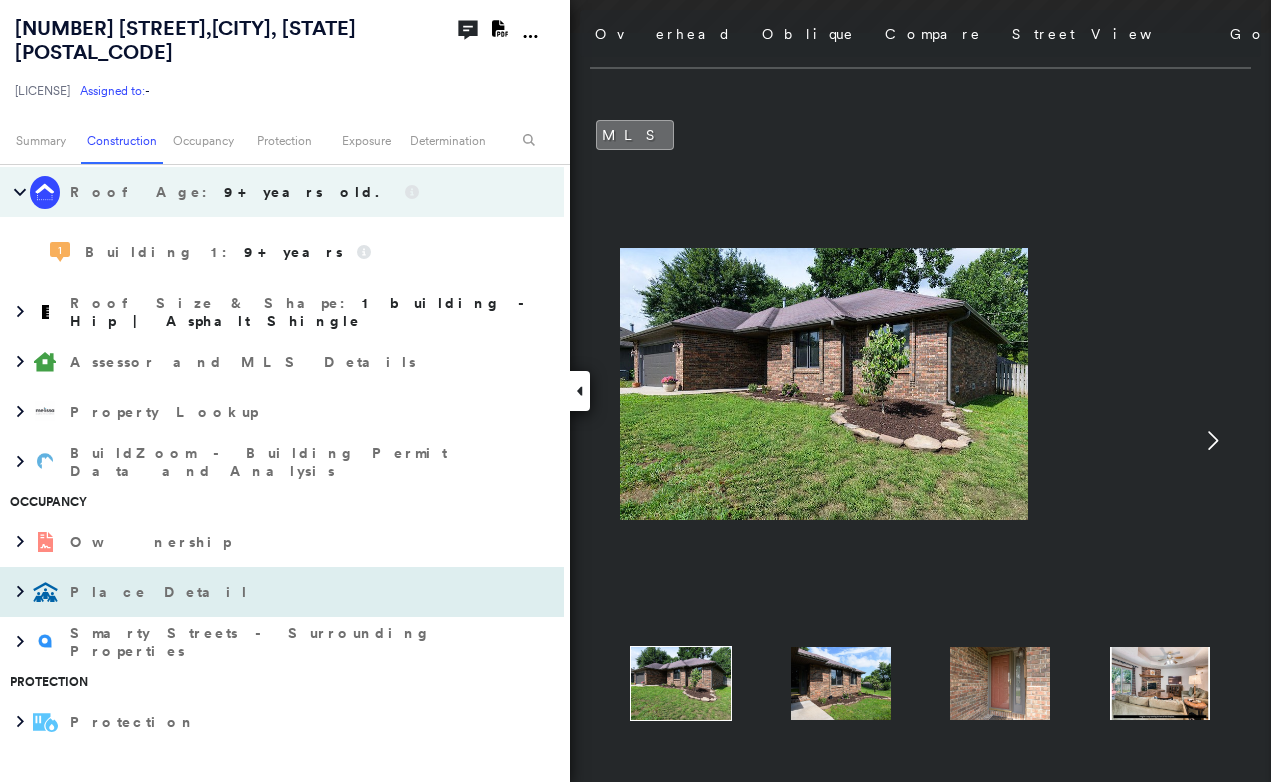 scroll, scrollTop: 700, scrollLeft: 0, axis: vertical 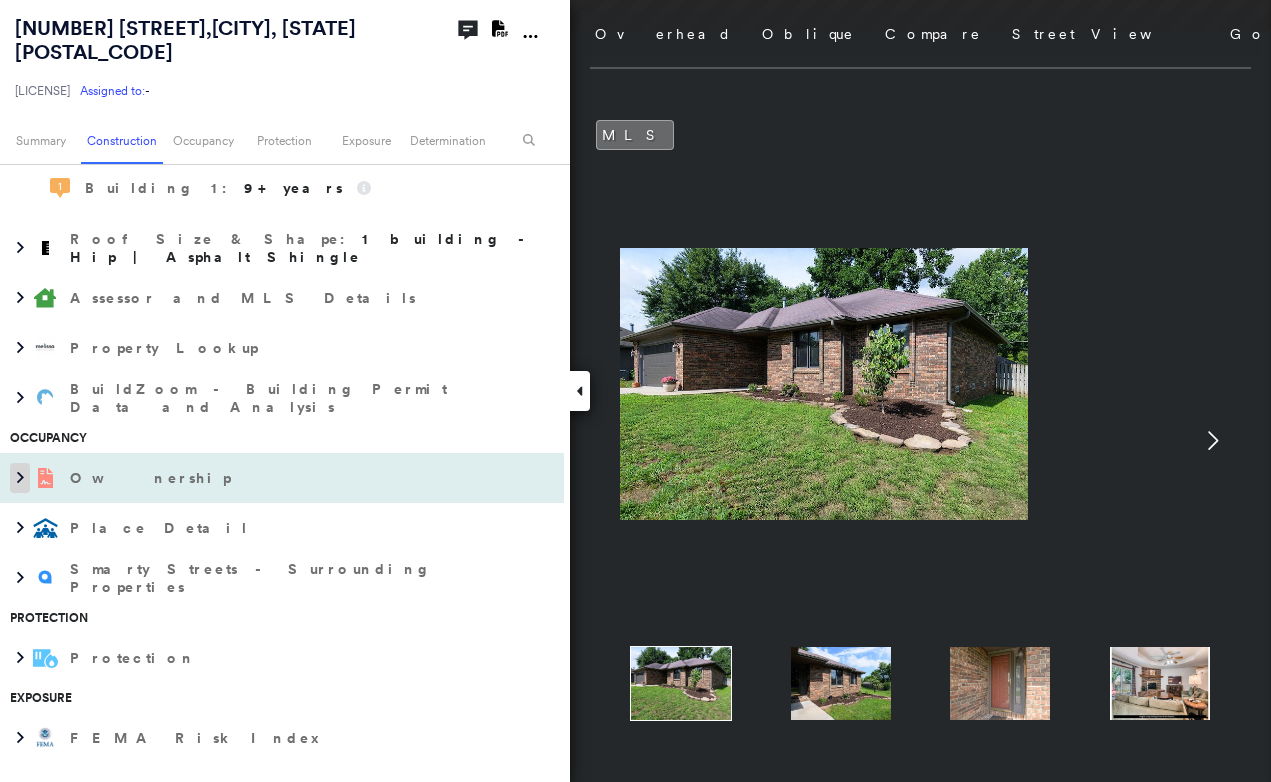 click 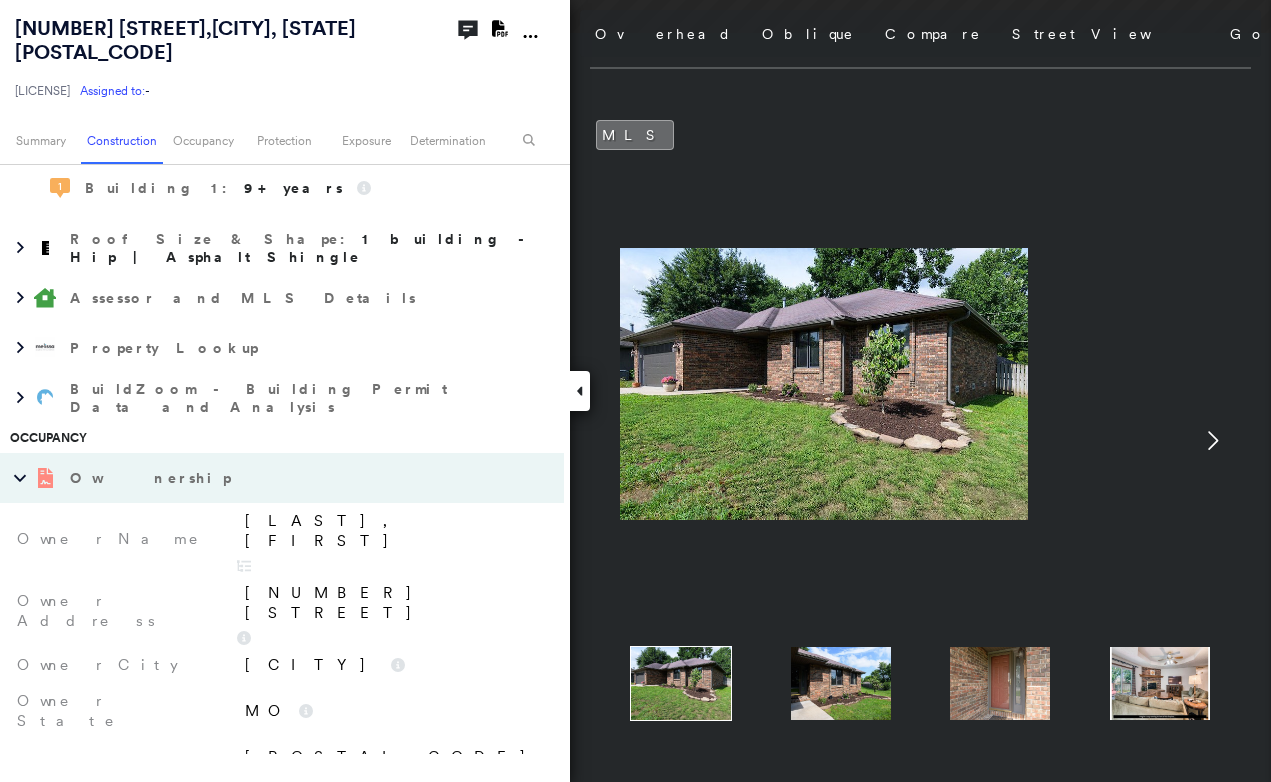 click 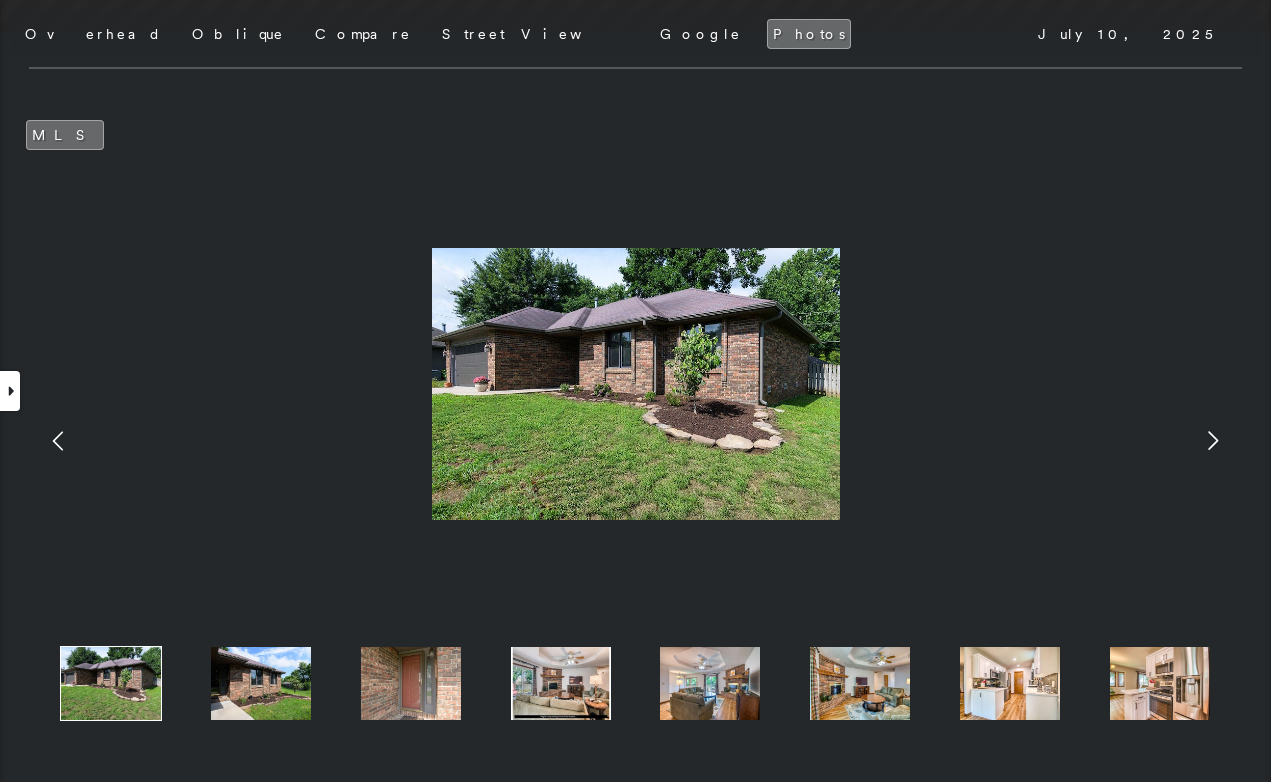 click 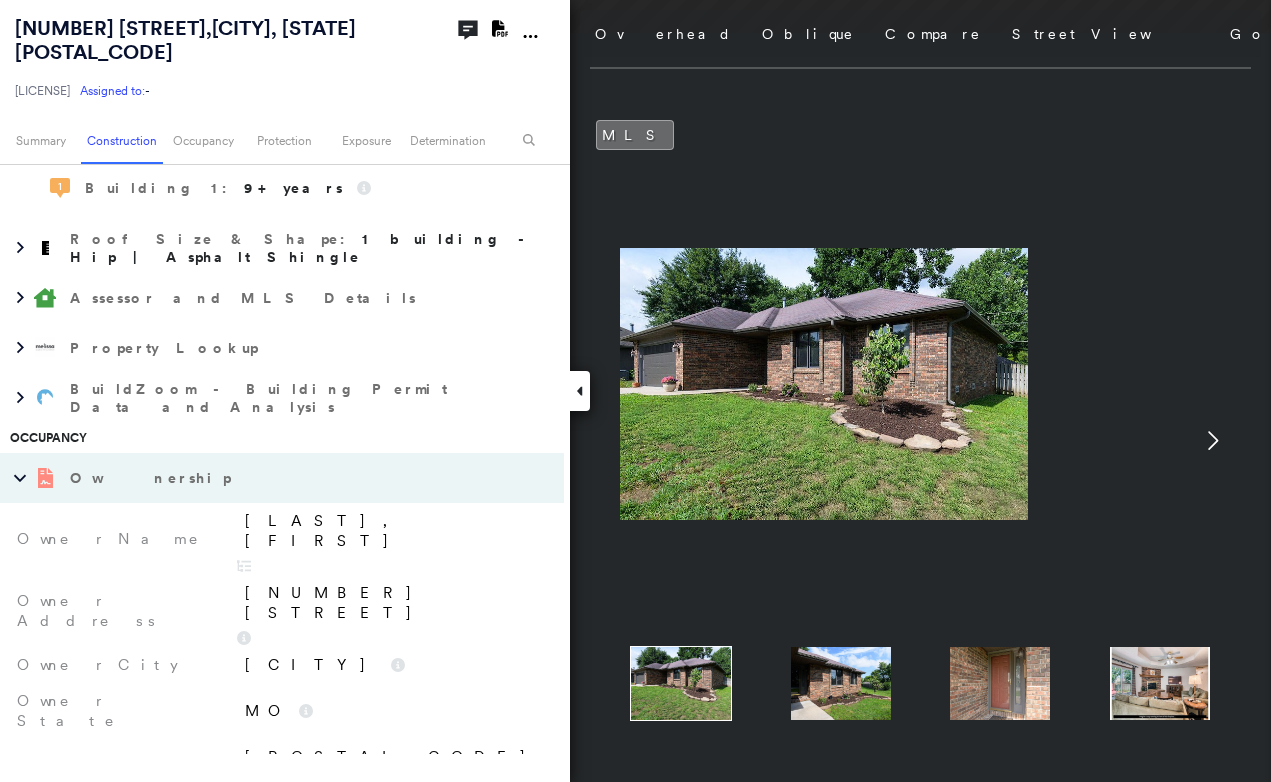 click 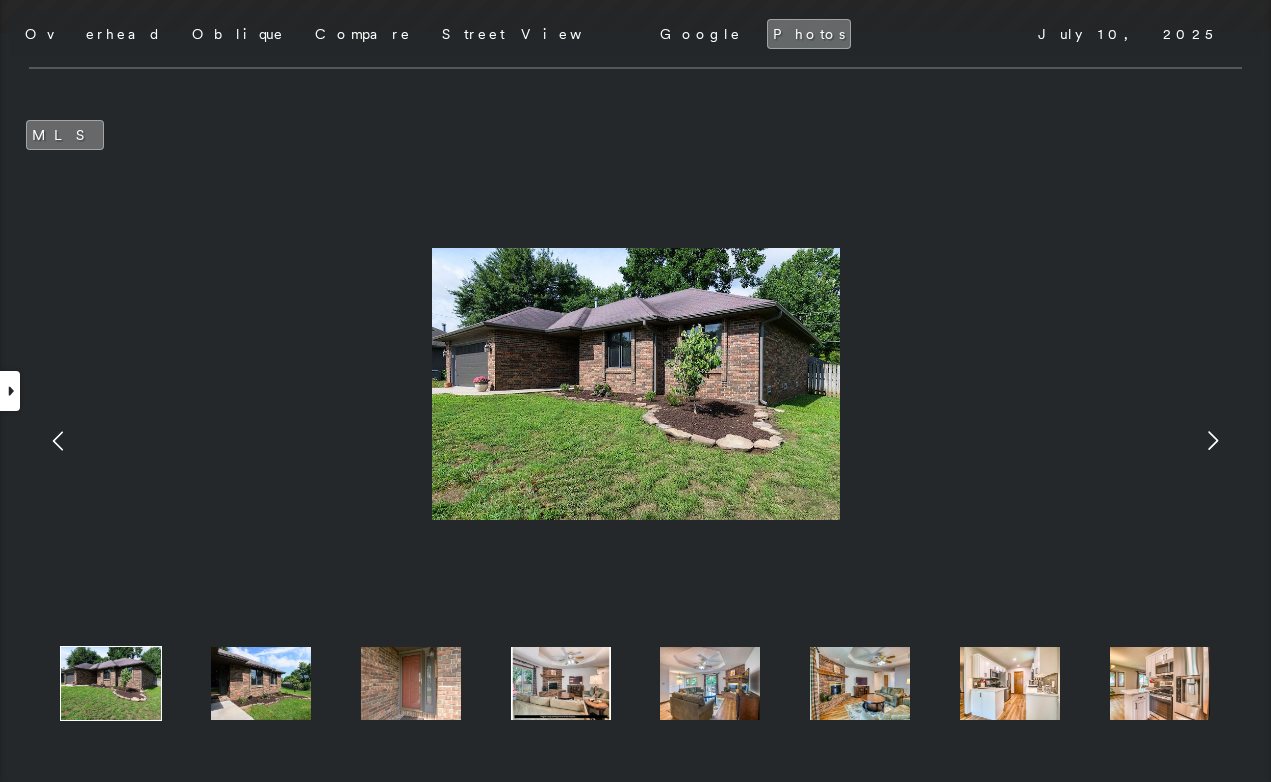 click 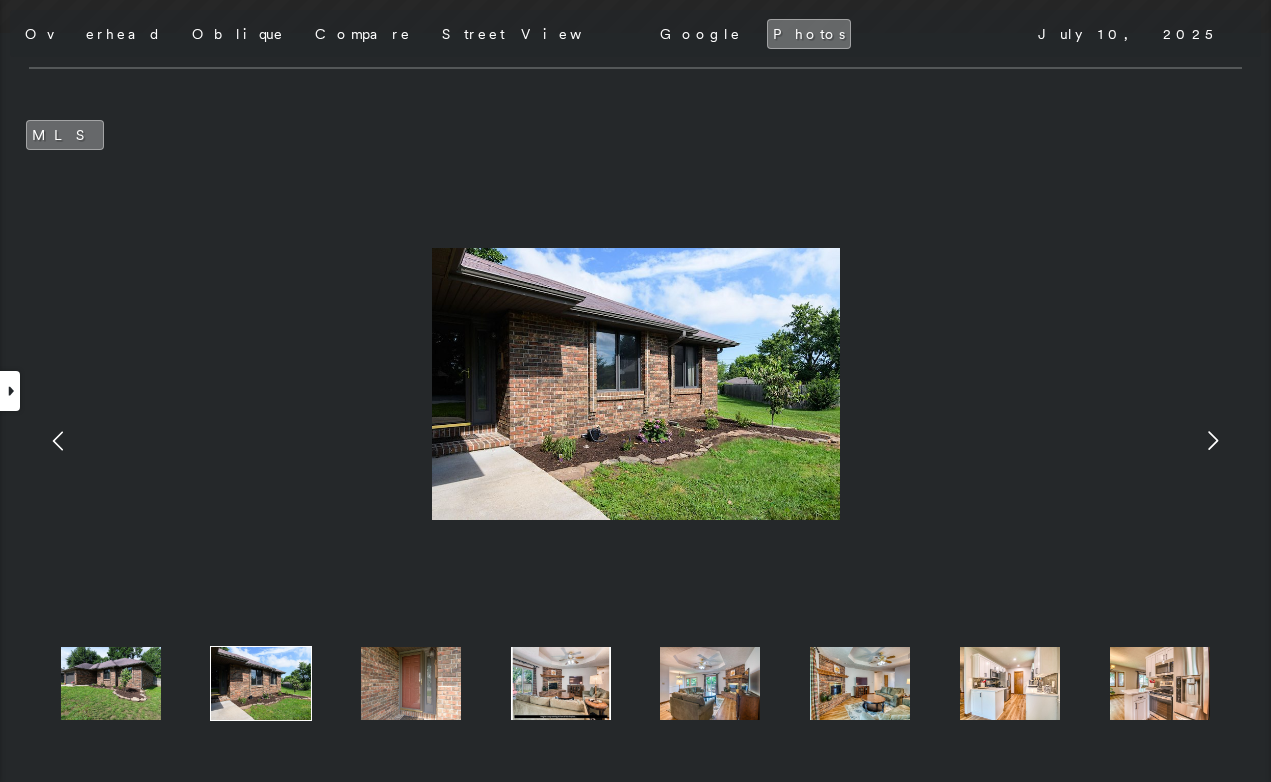 click 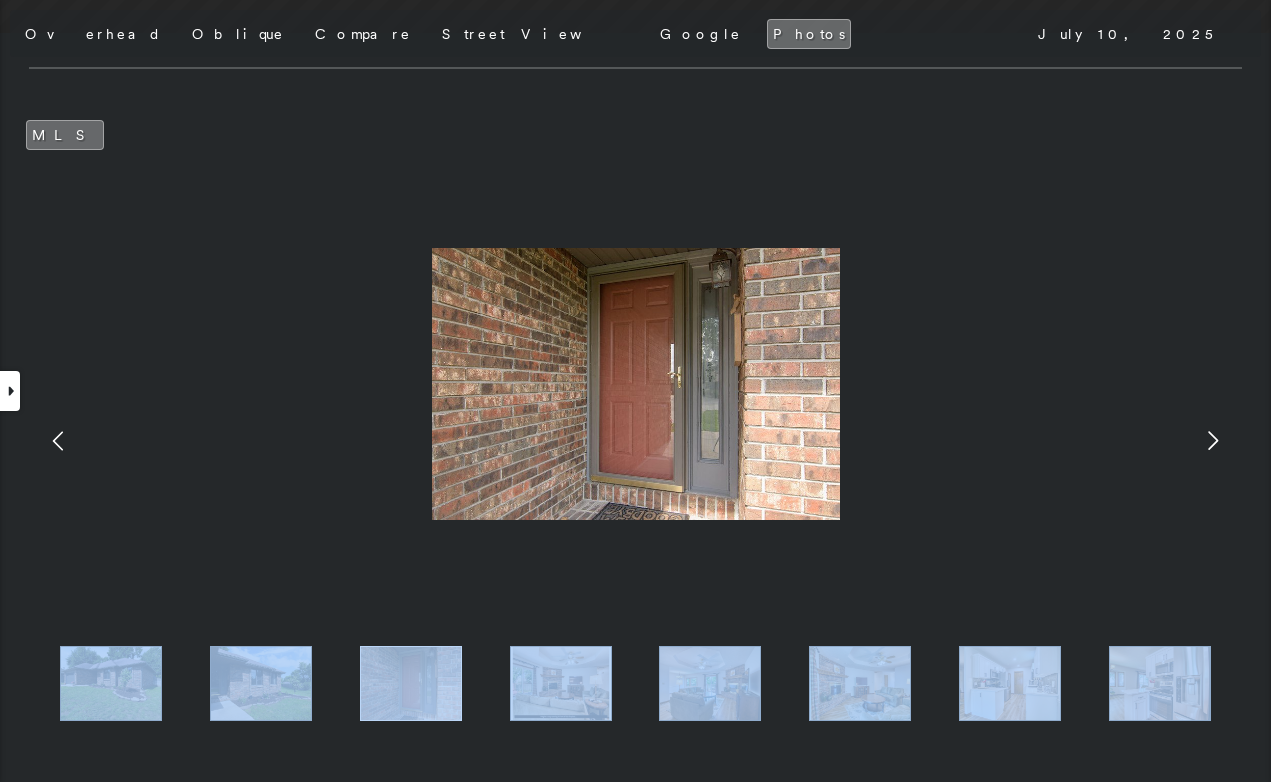 click 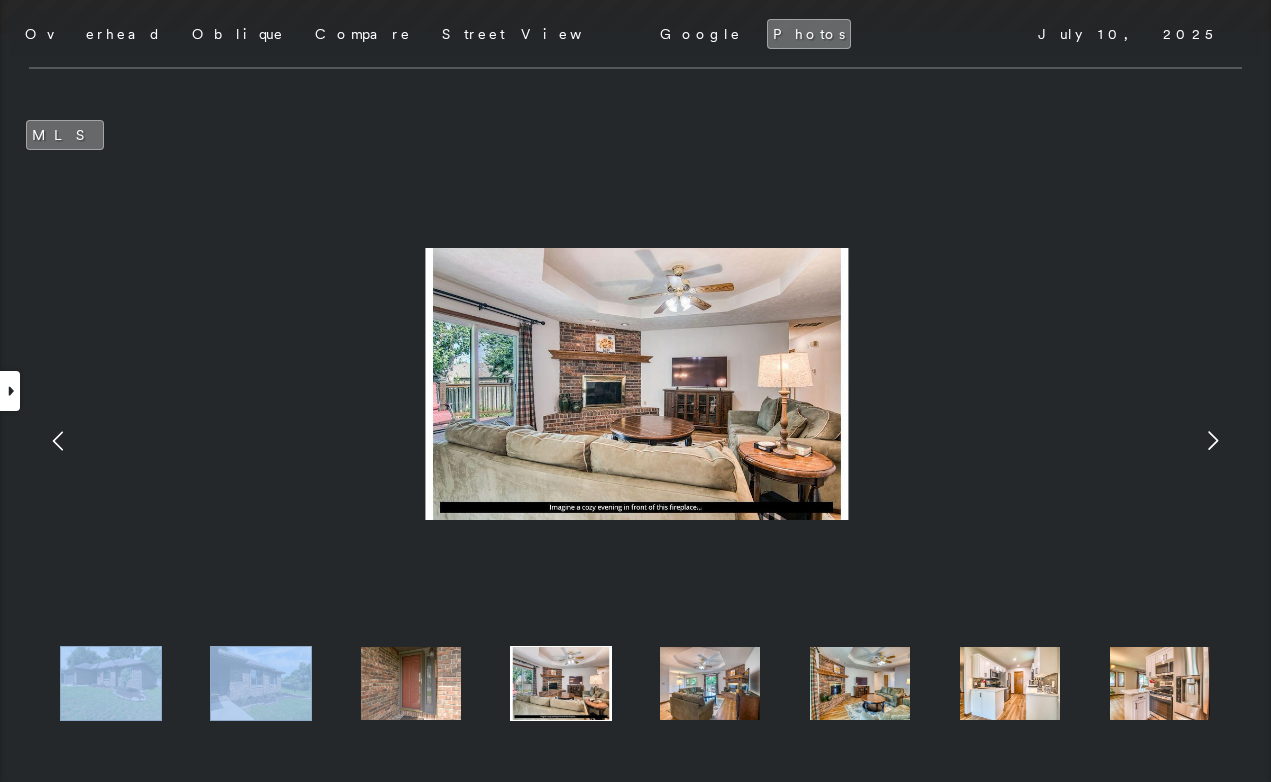 click 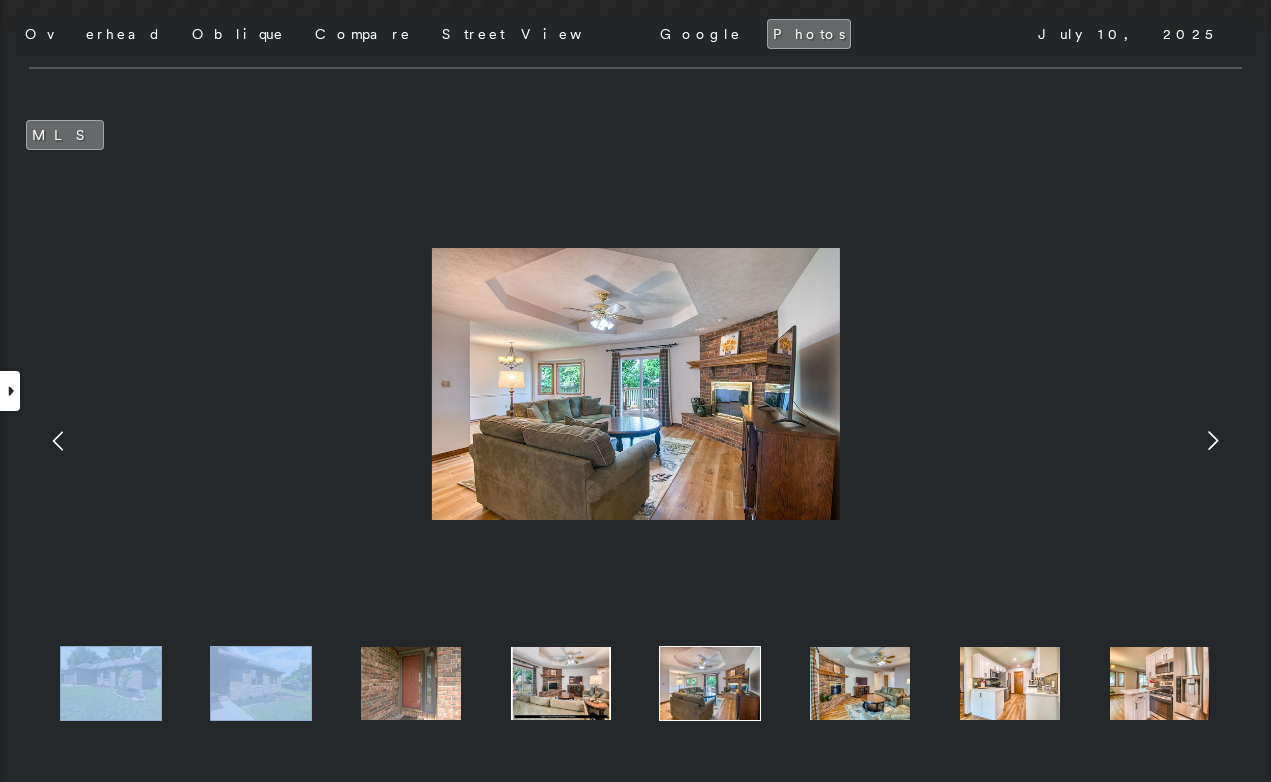 click 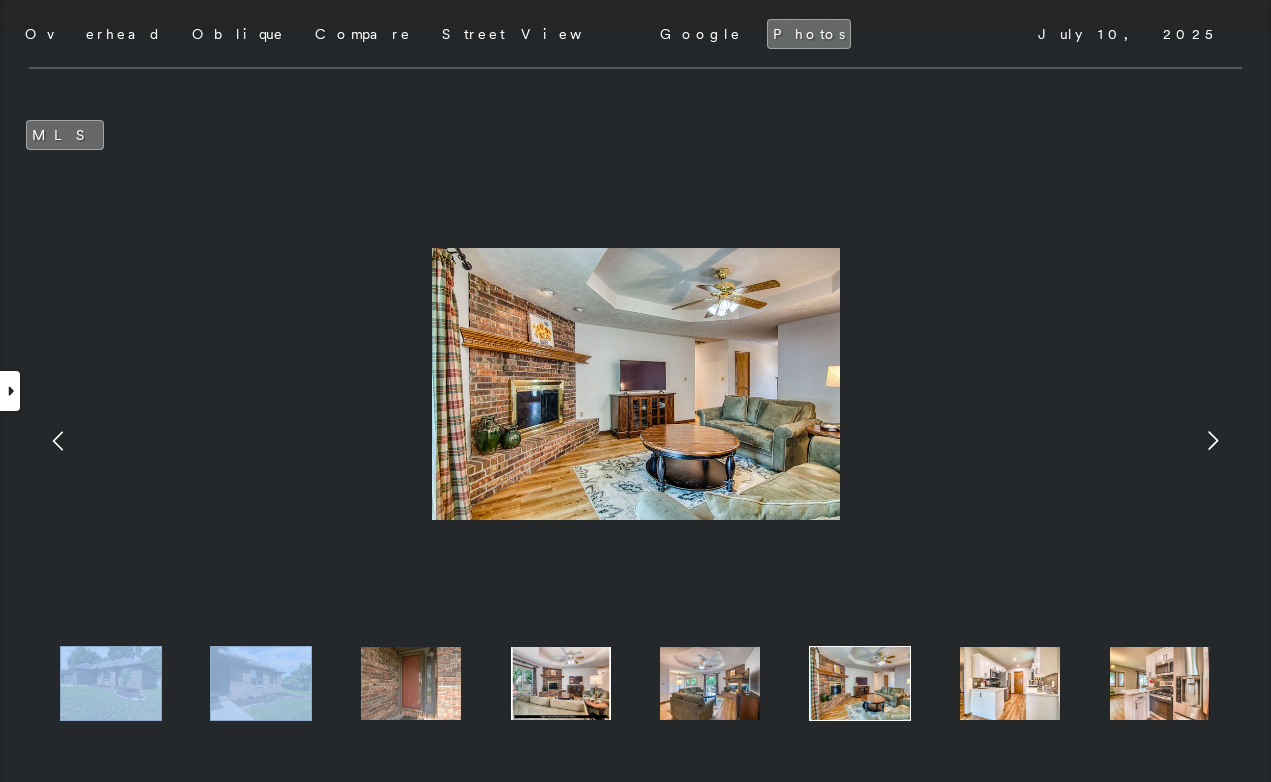 click 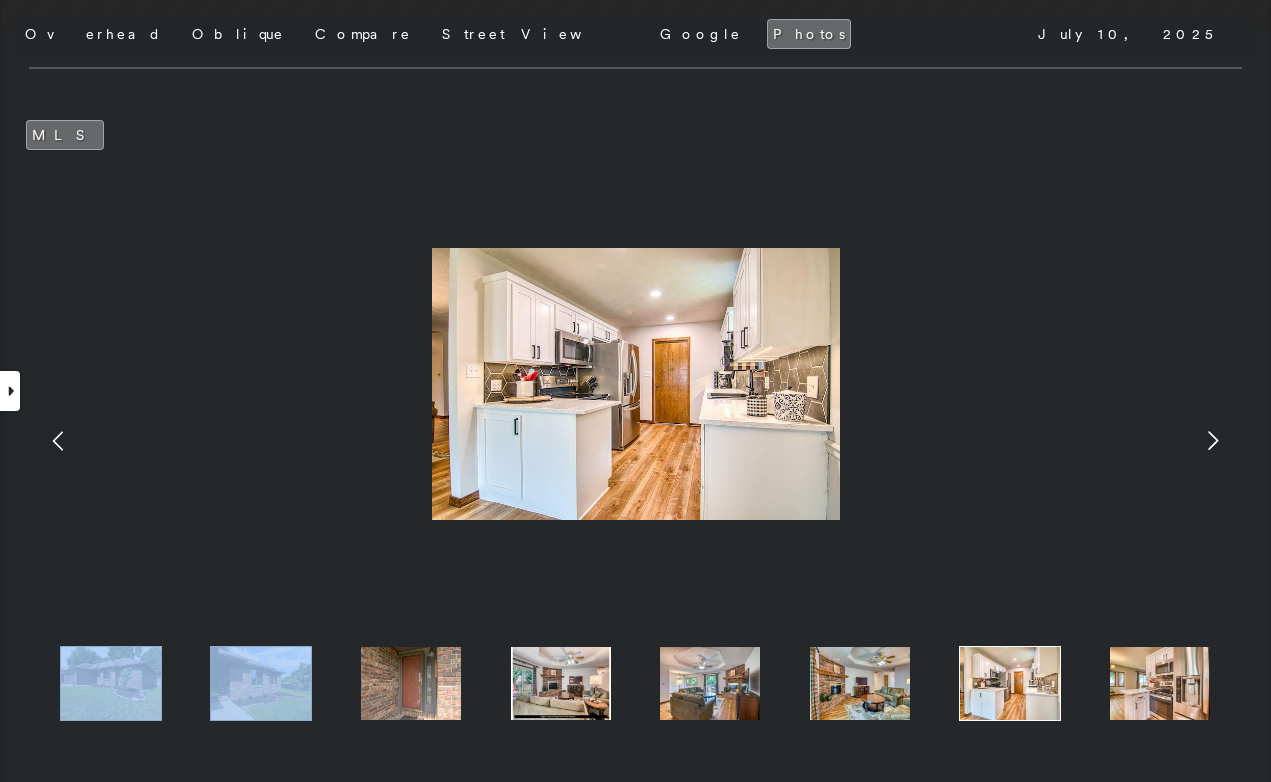 click 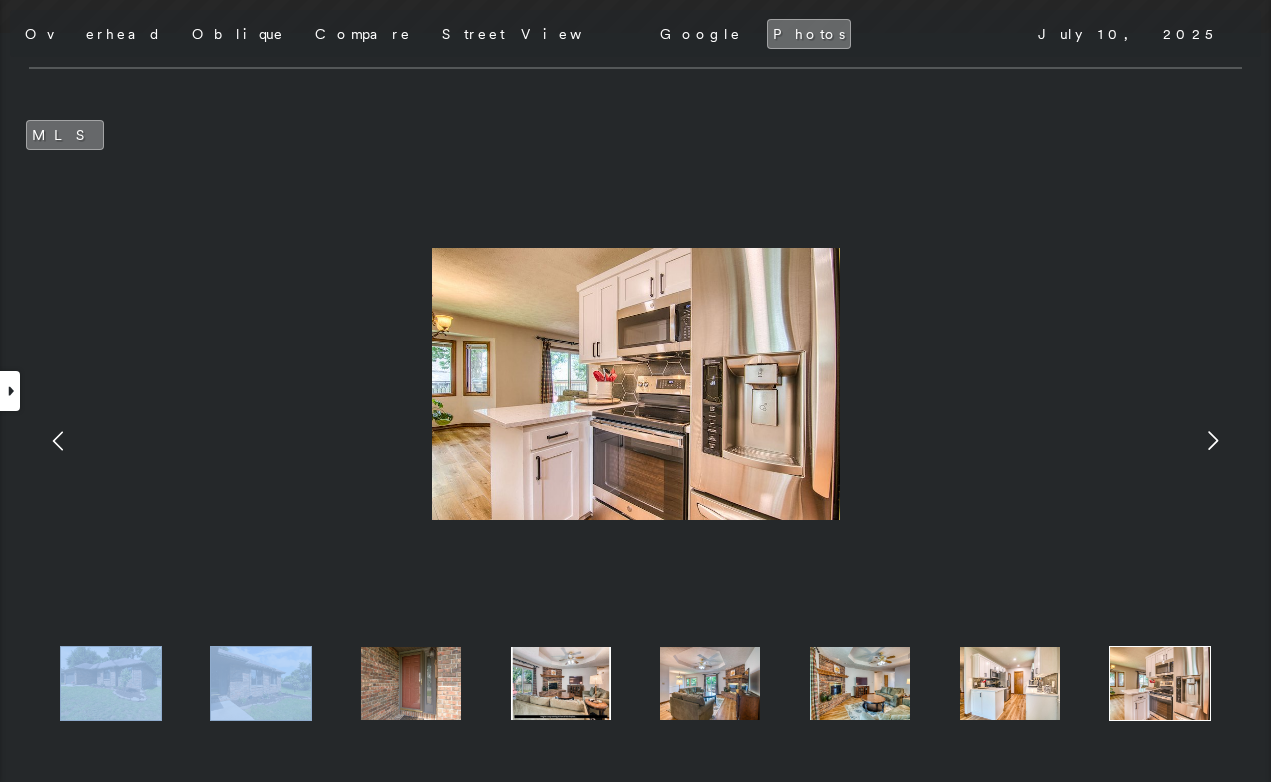 click 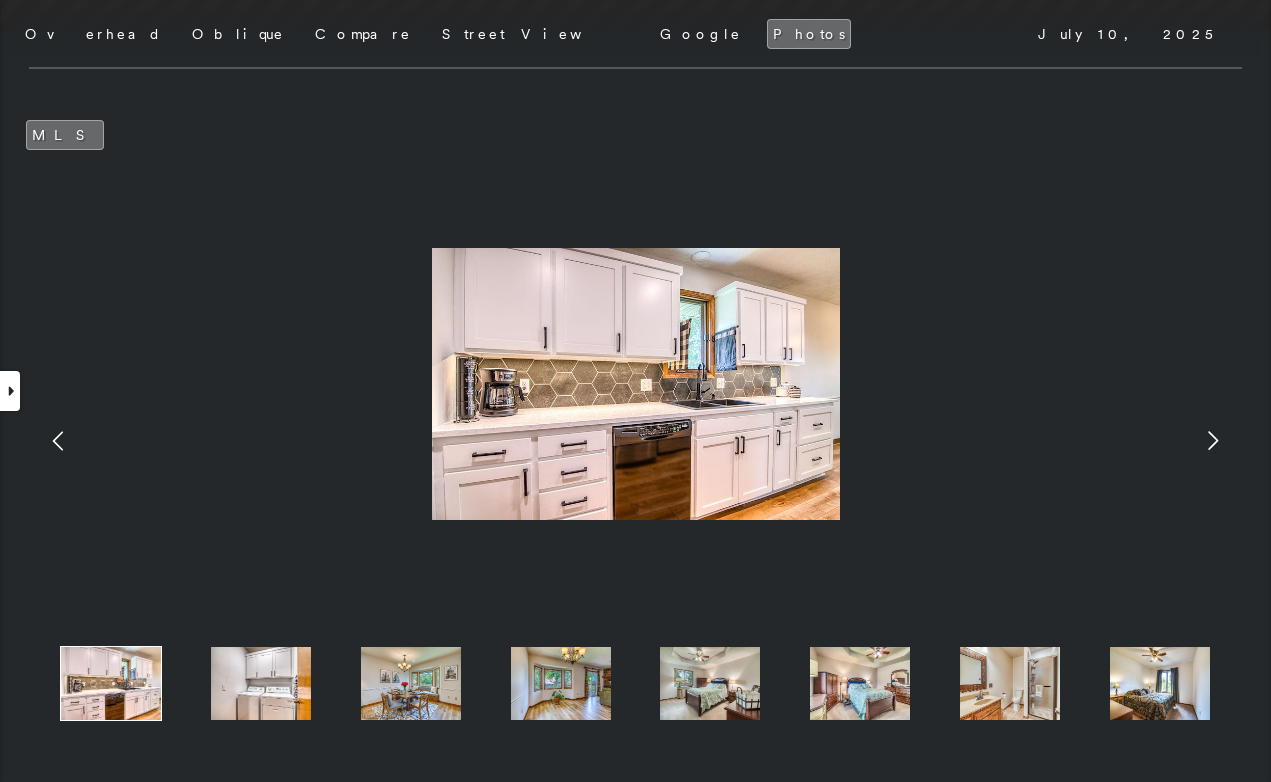 click 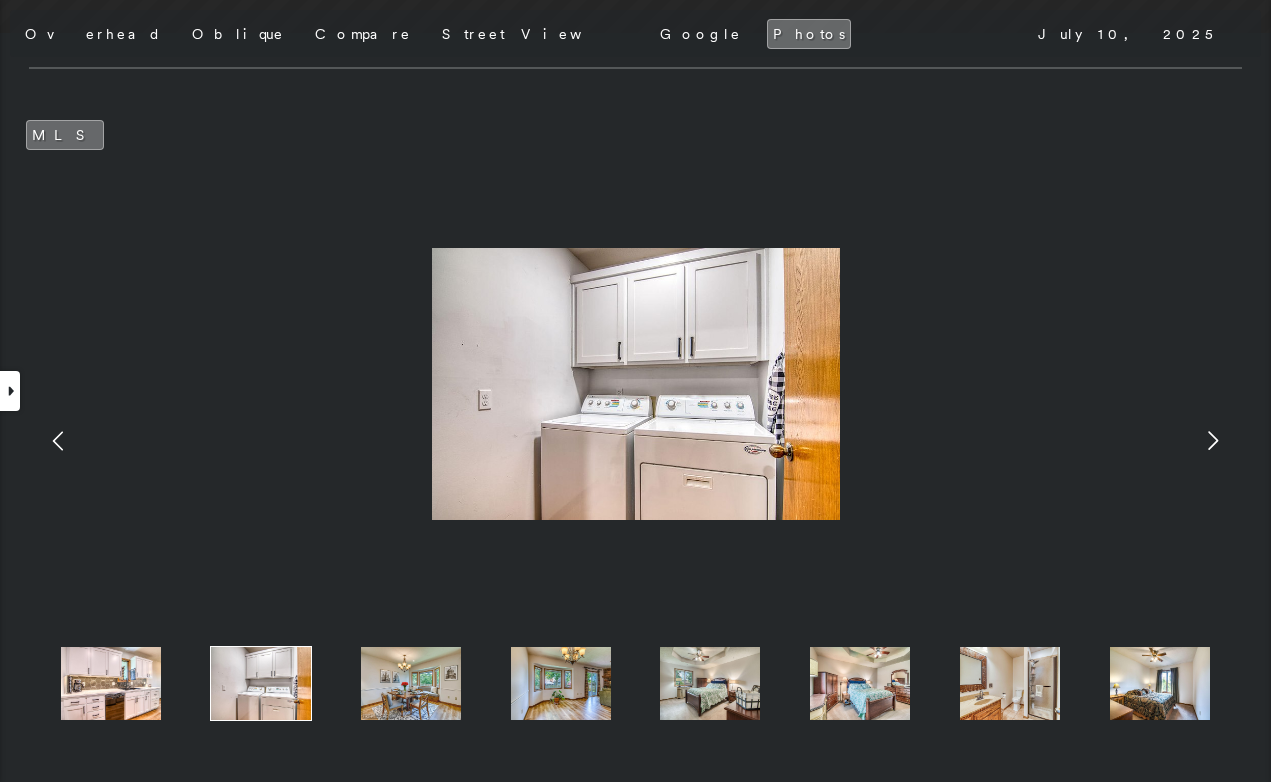 click 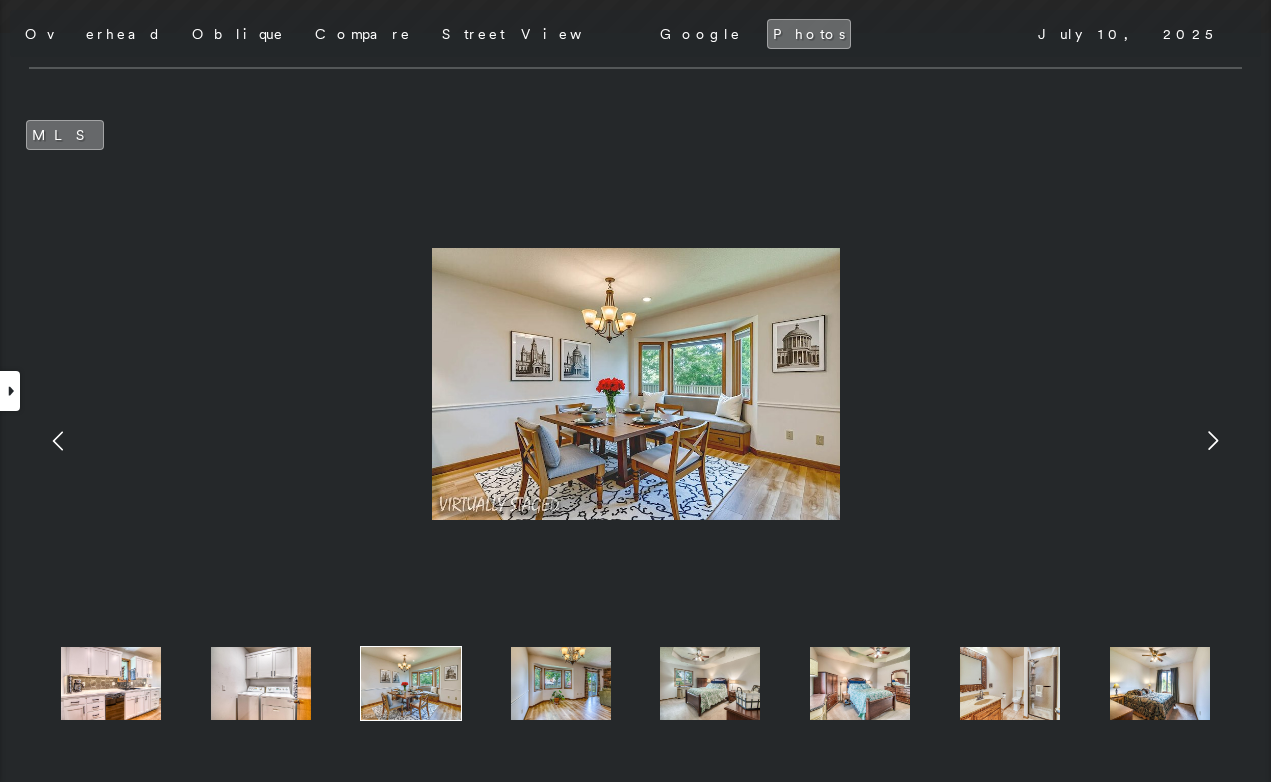 click 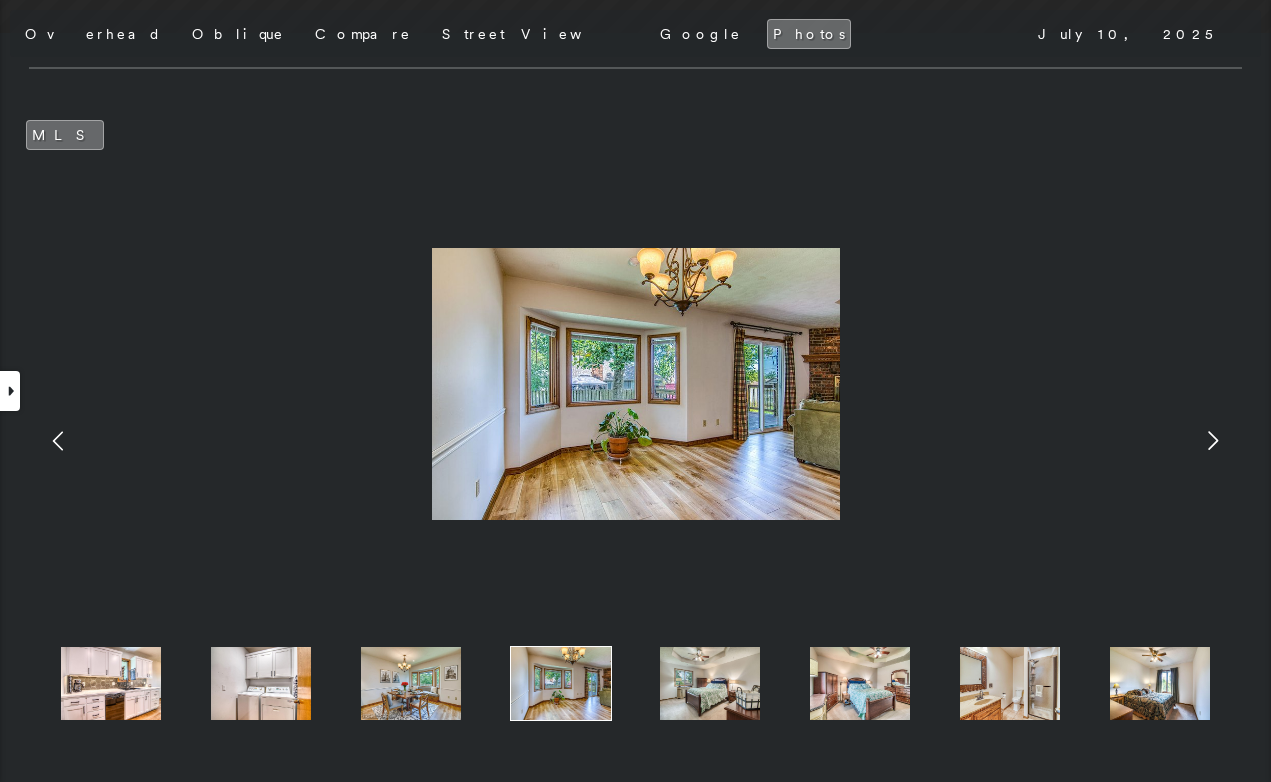 click 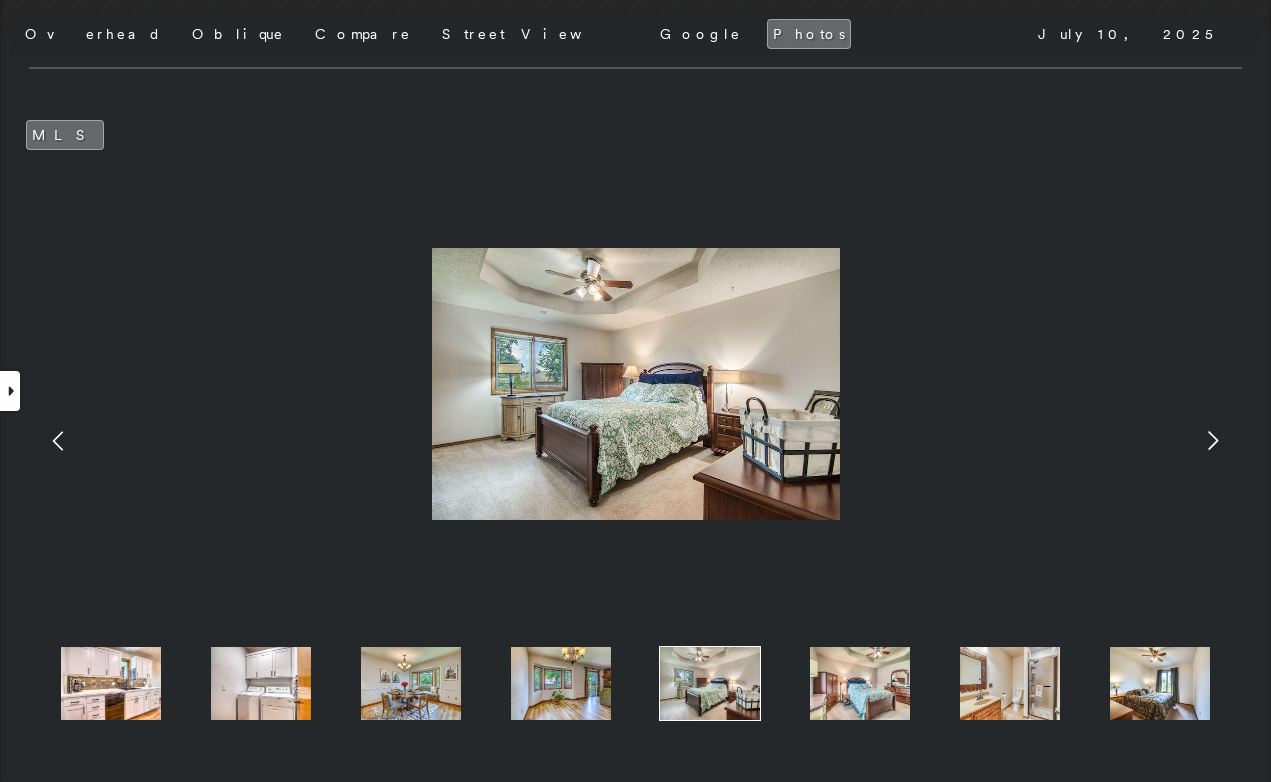 click 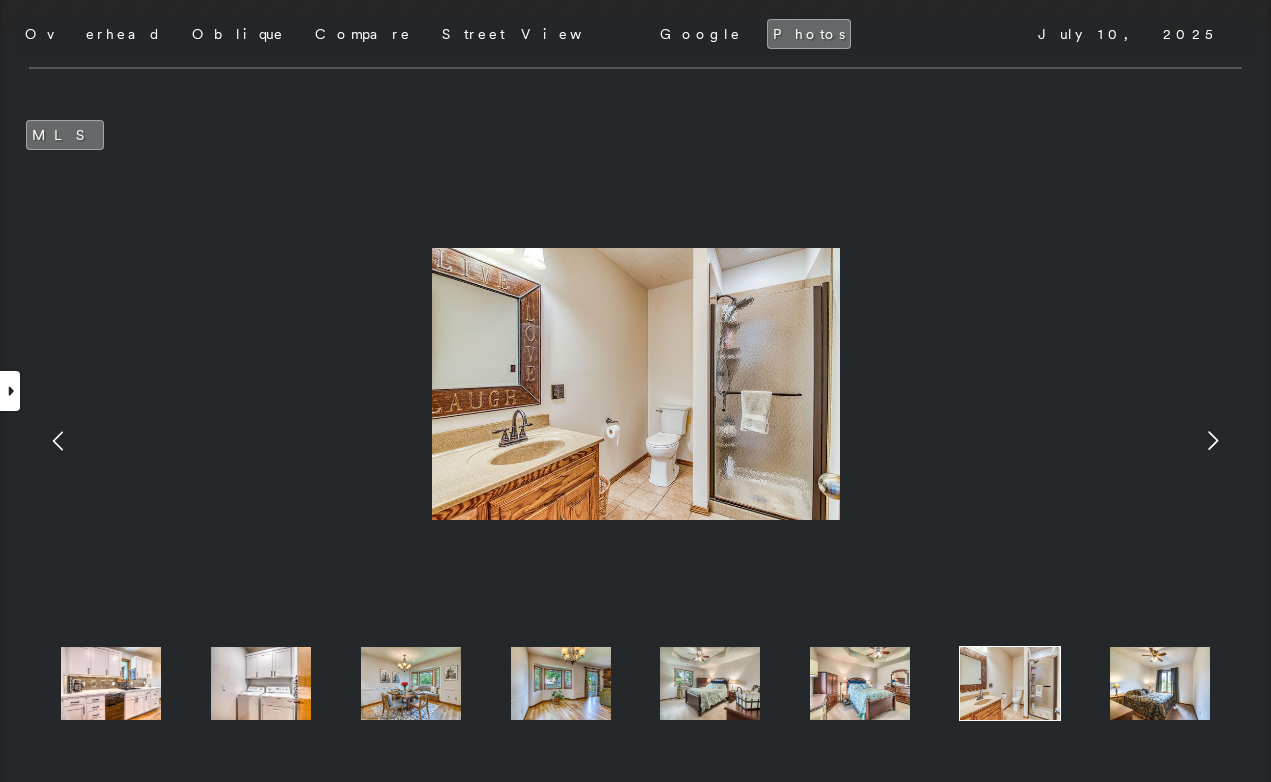 click 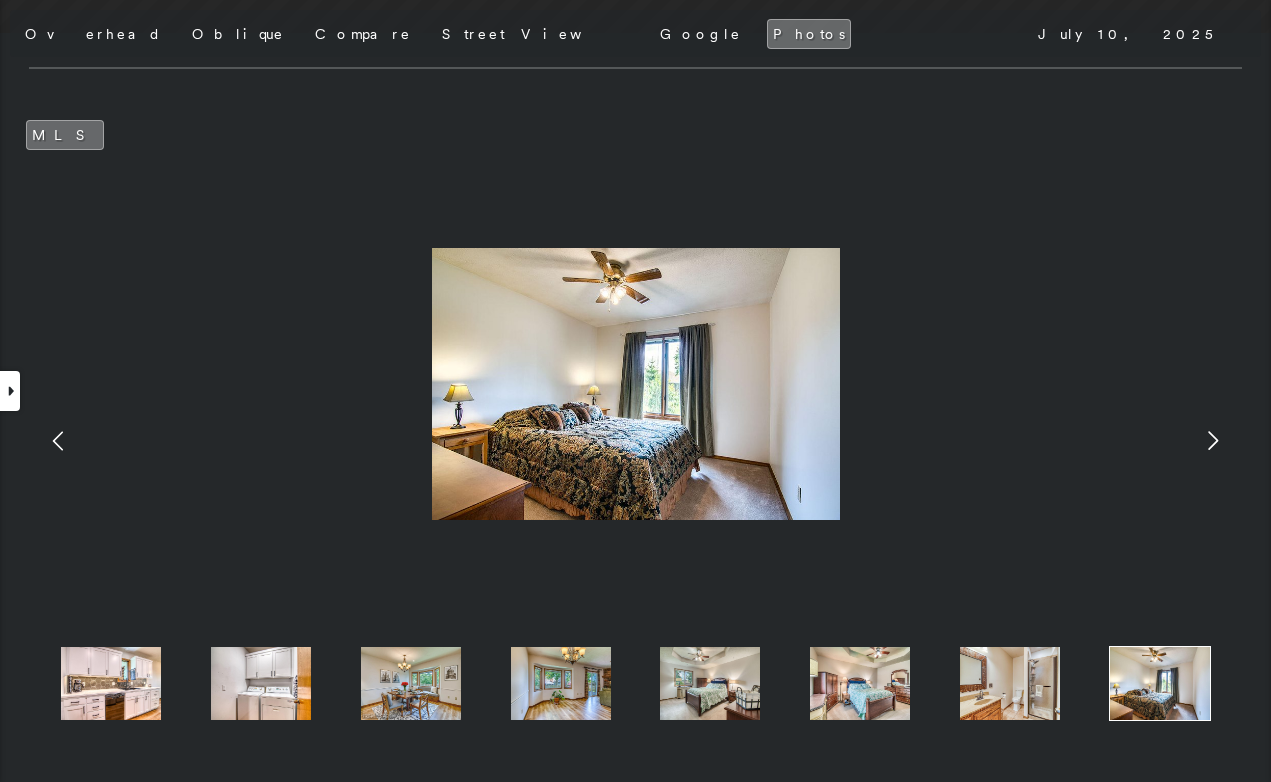 click 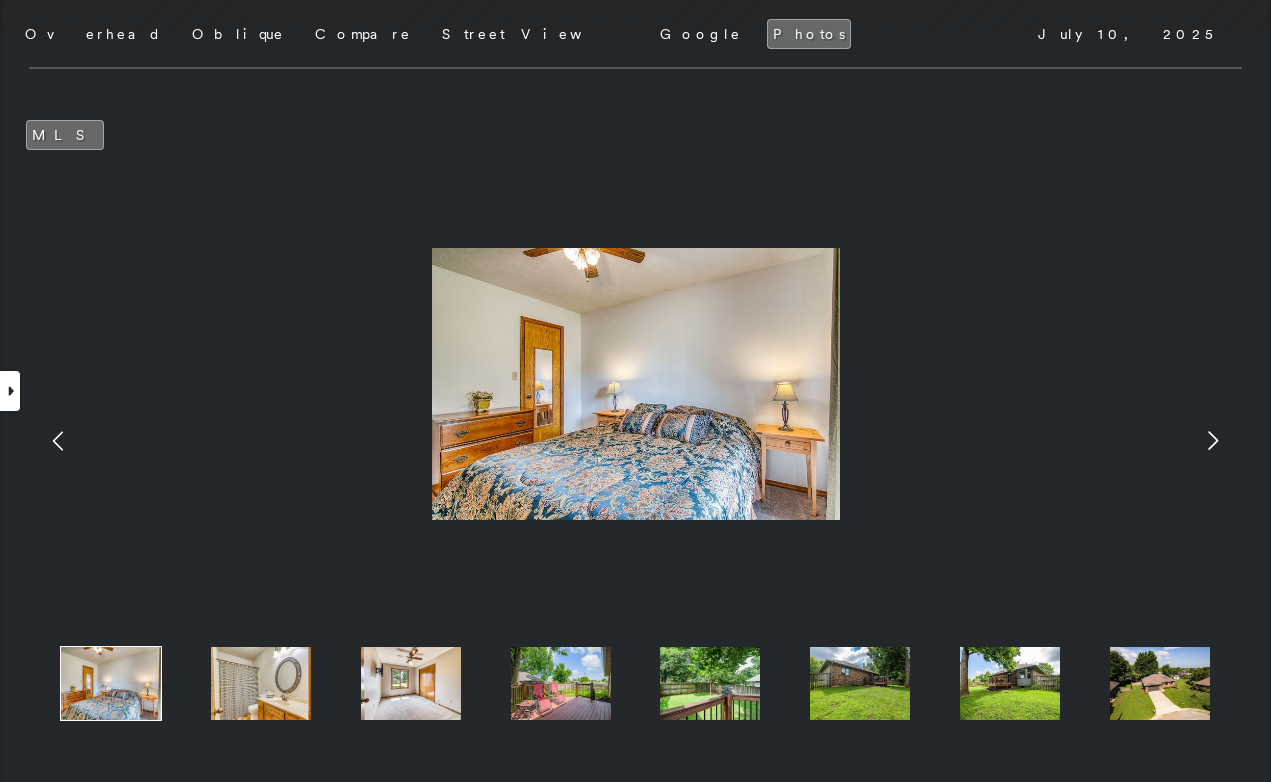 click 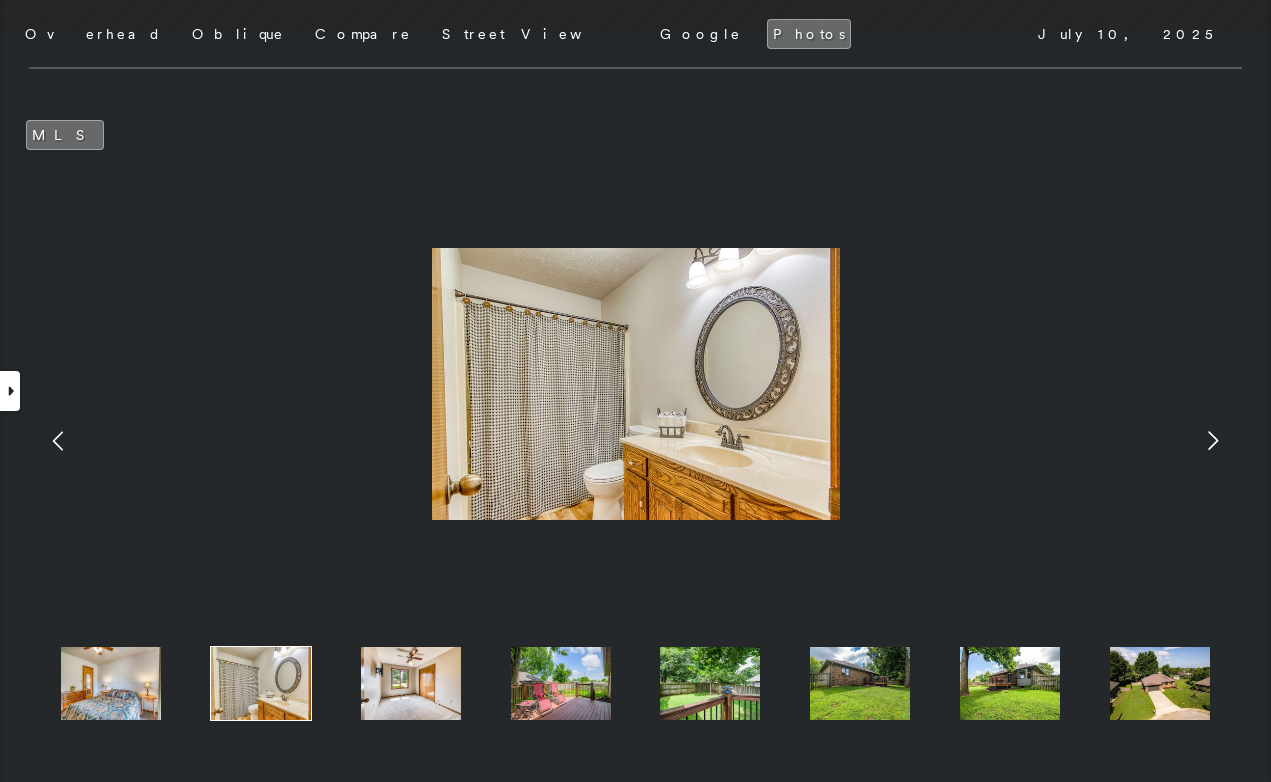 click 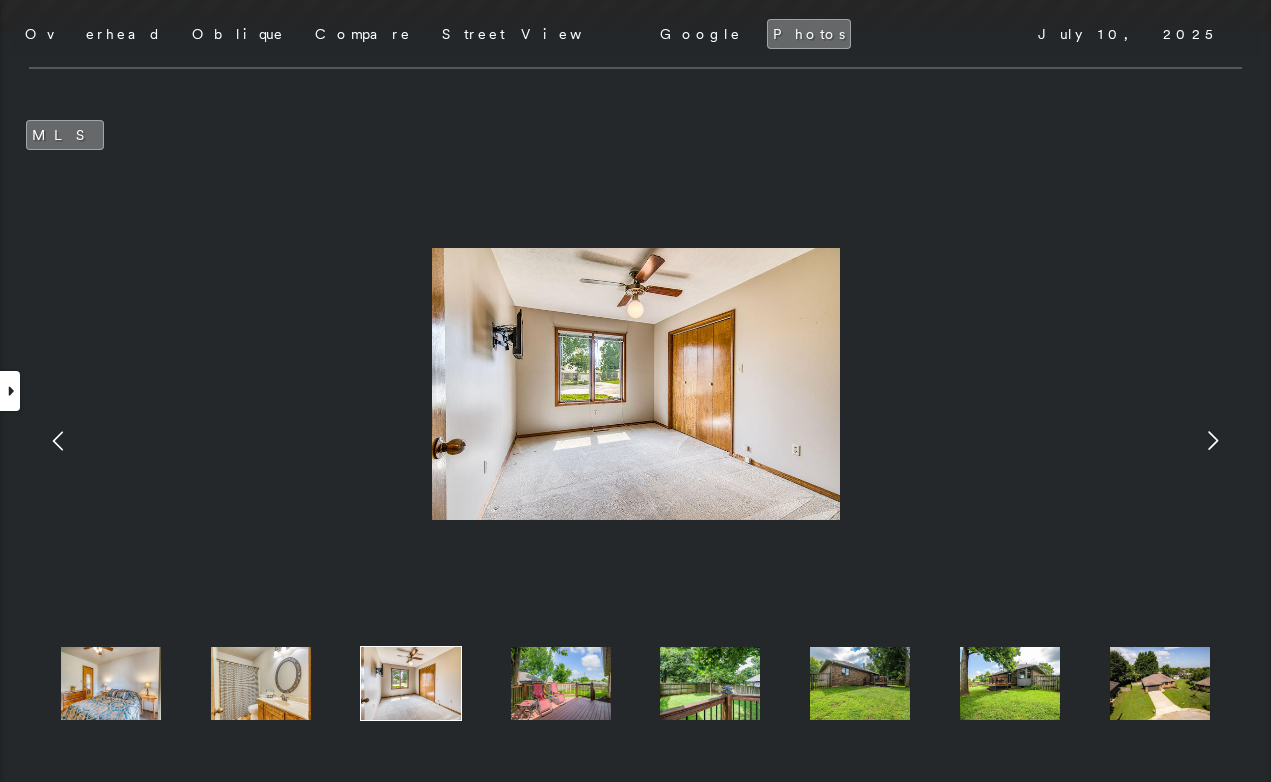 click 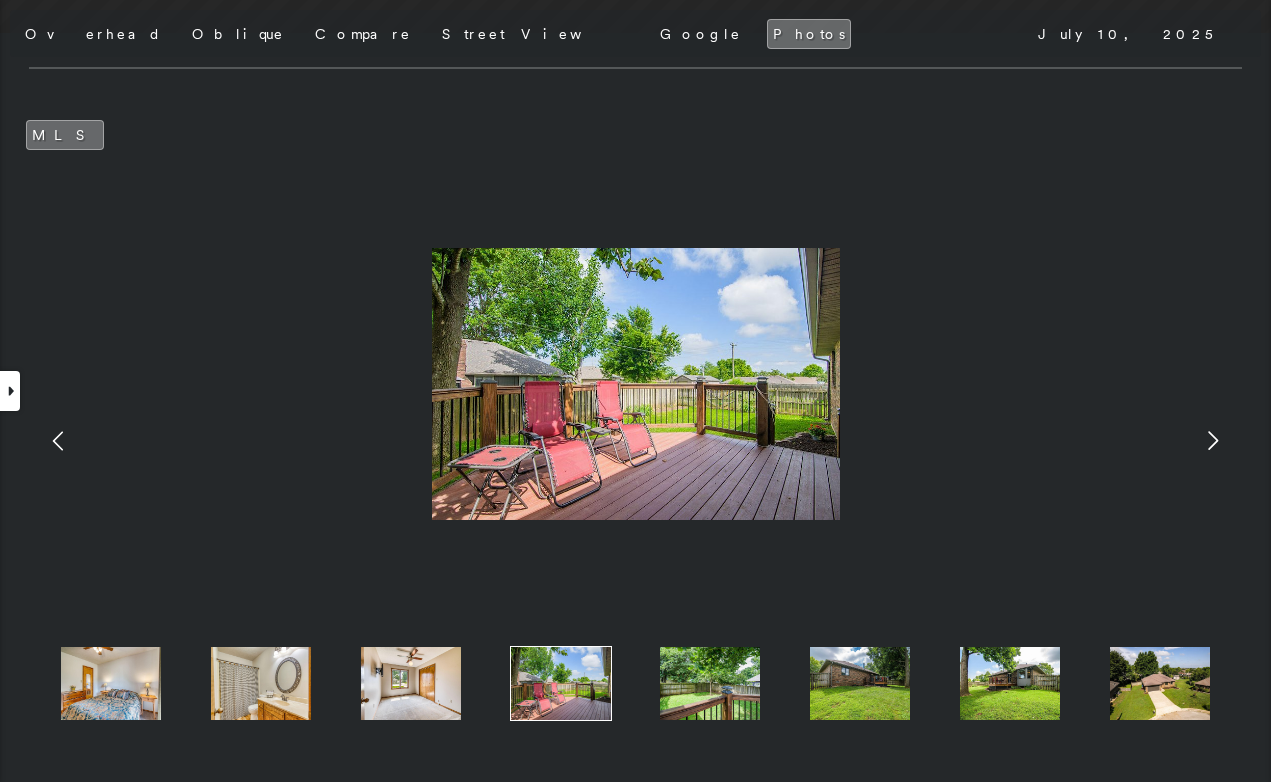 click 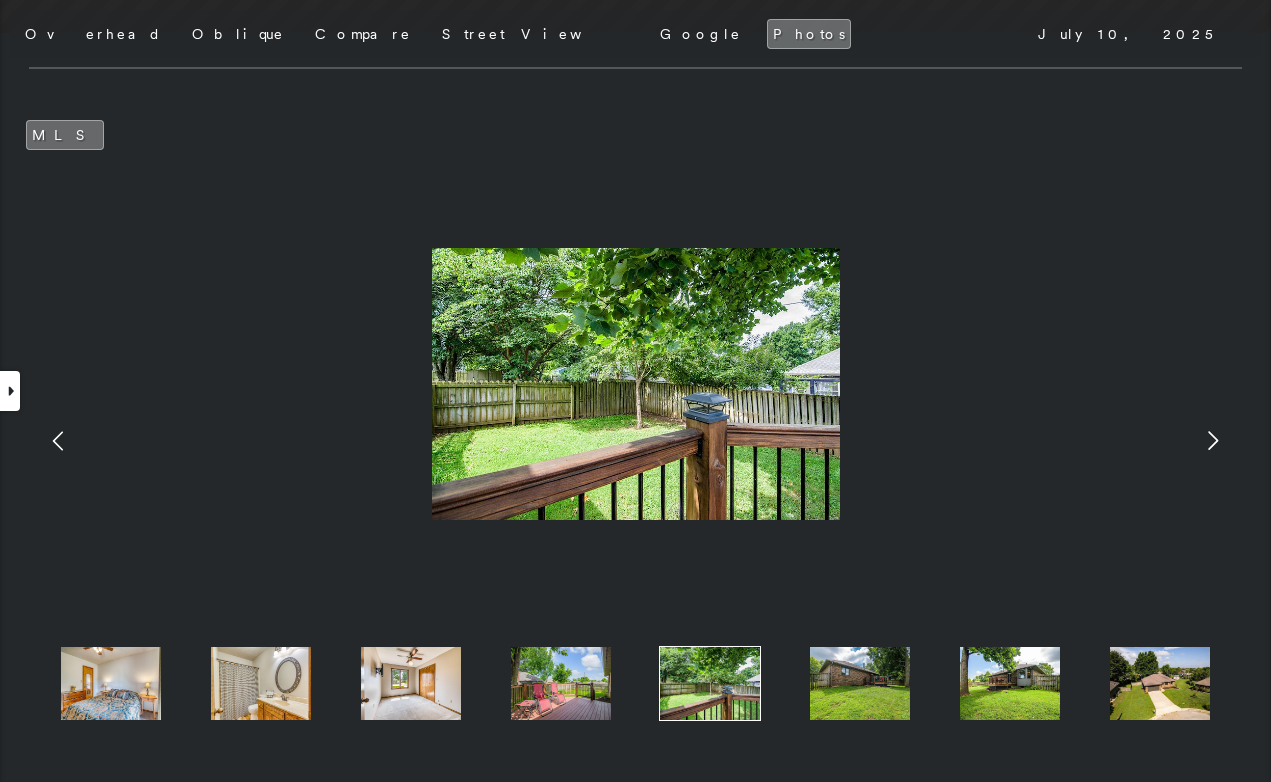 click 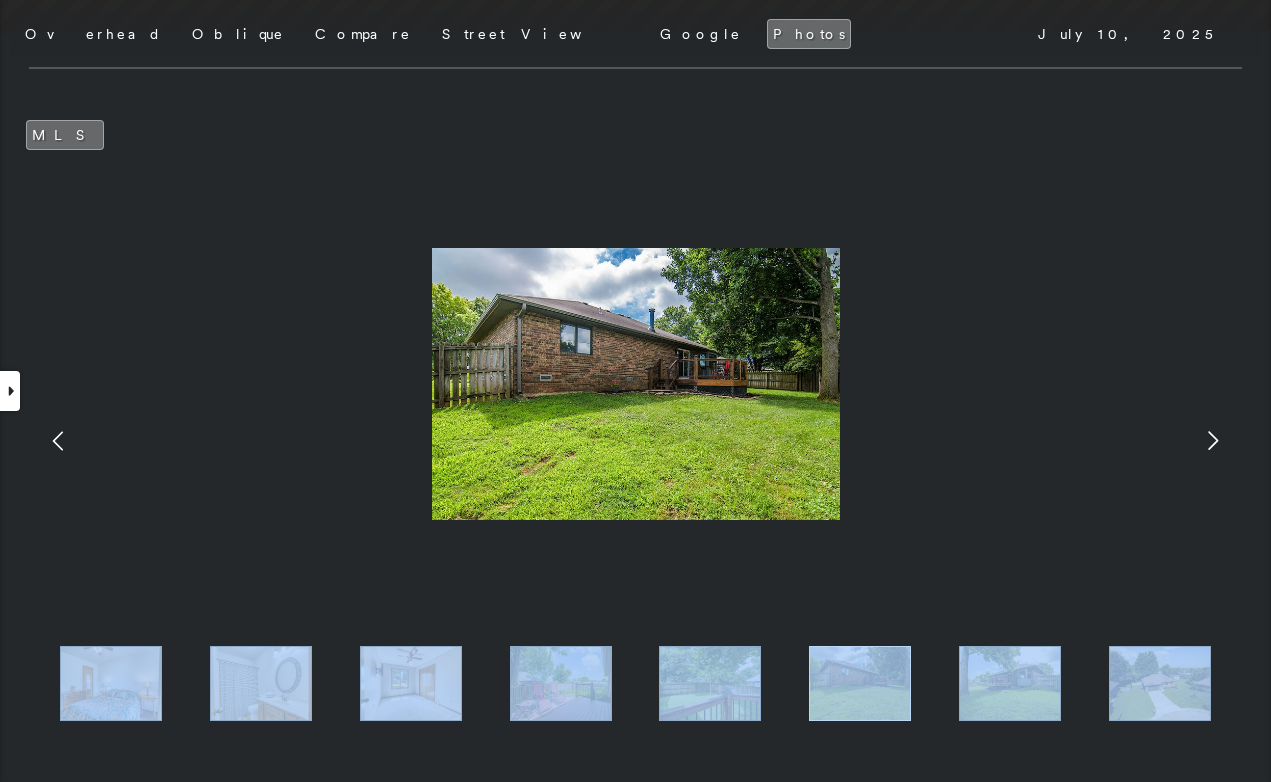 click 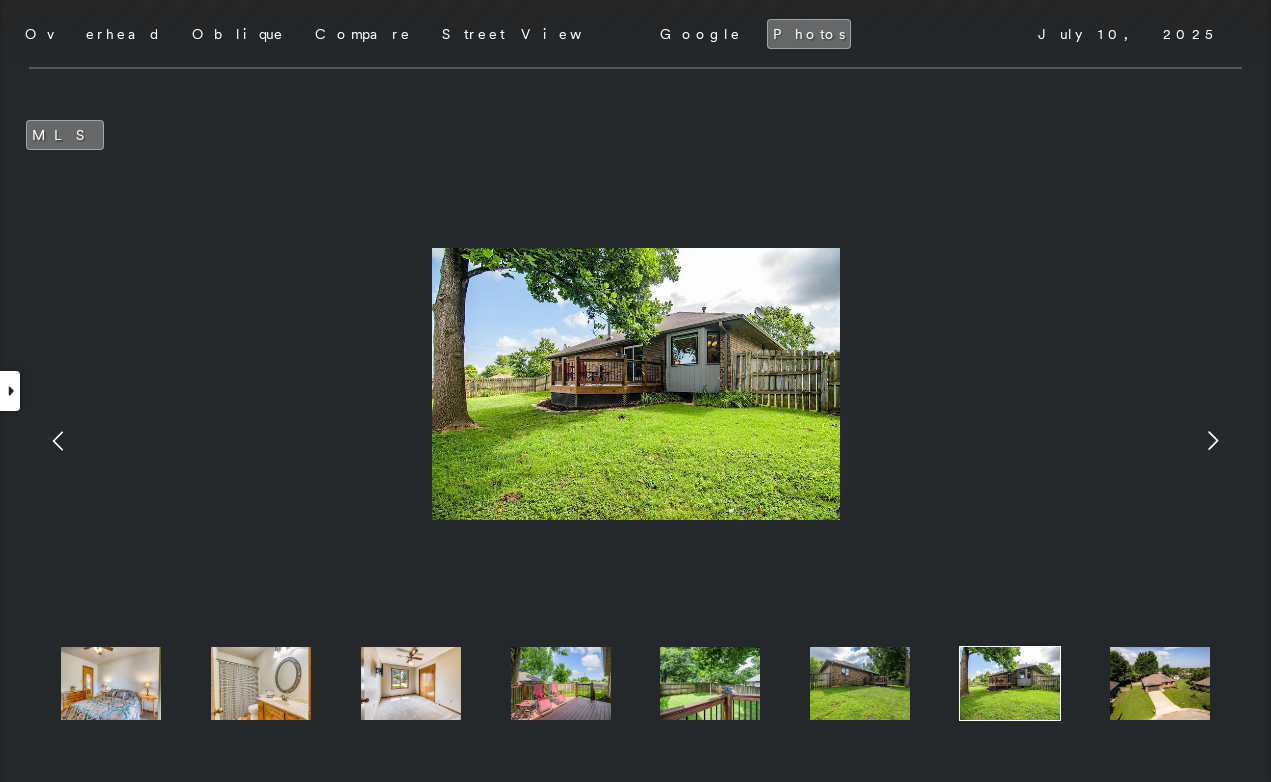 click 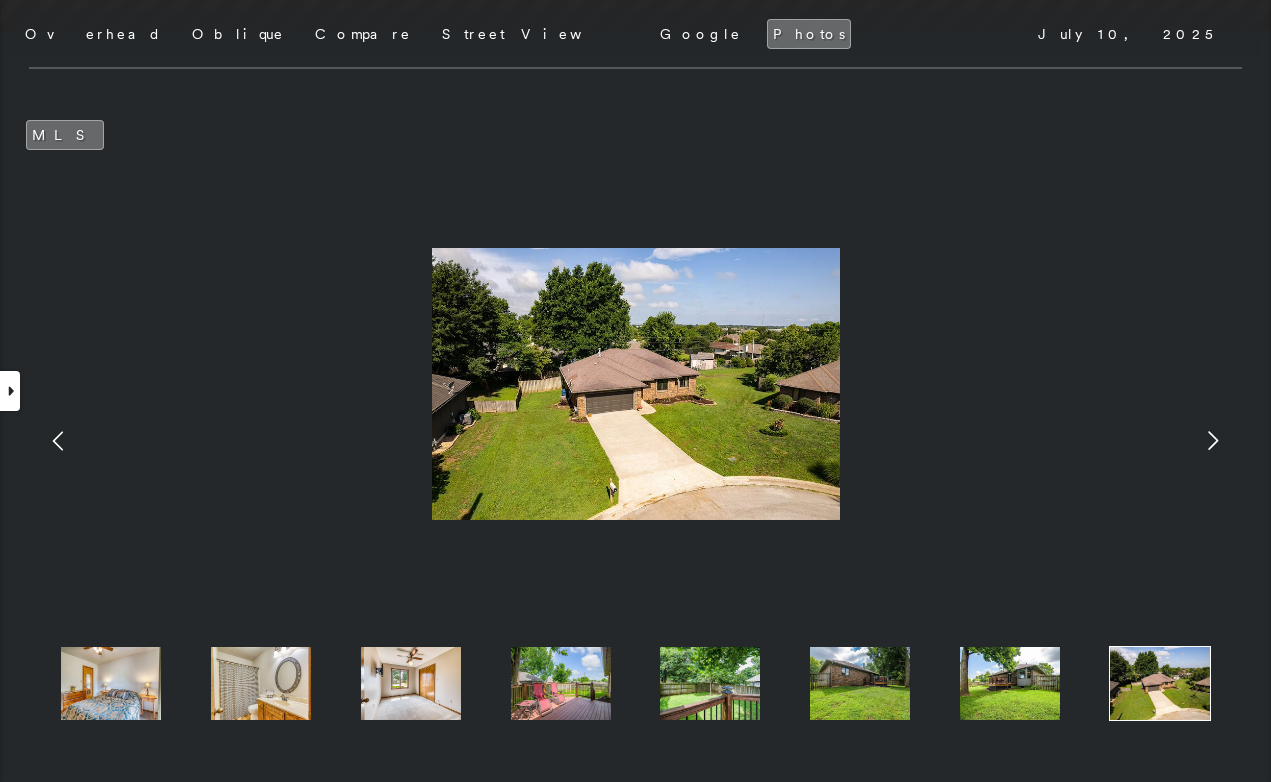 click 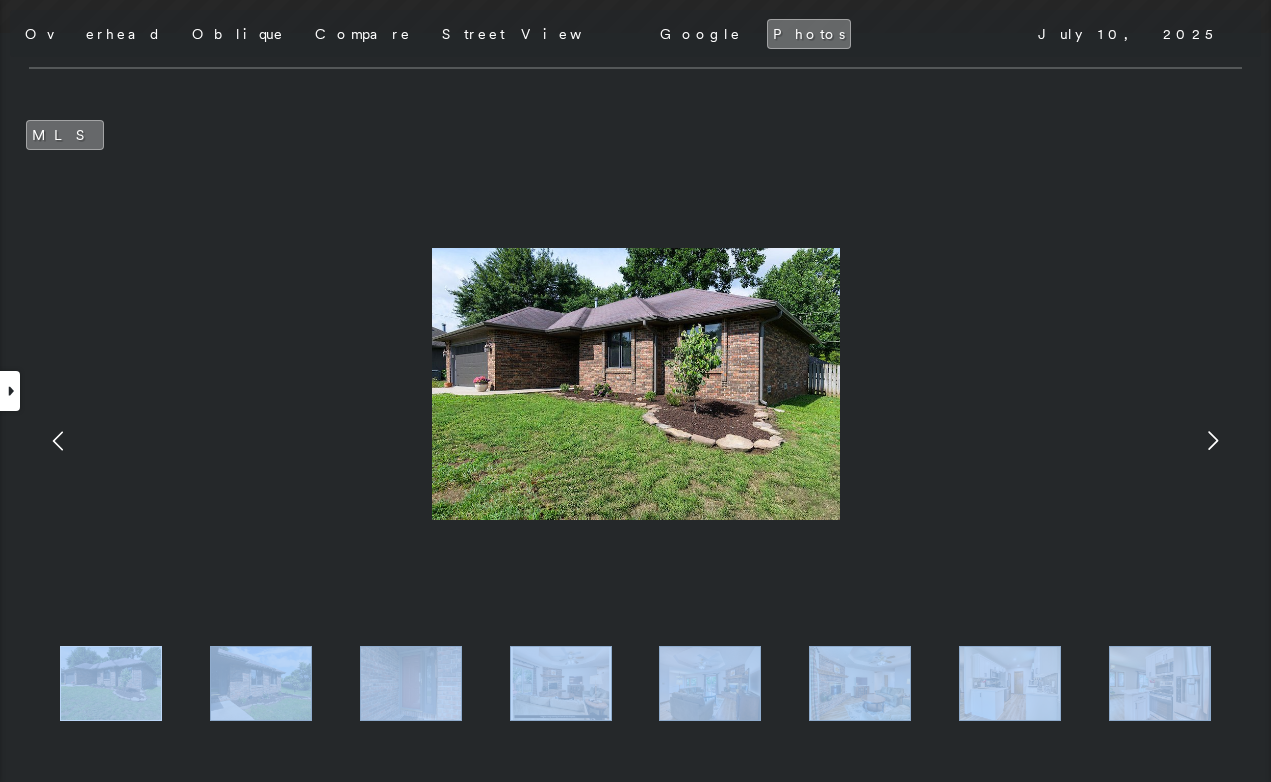 click 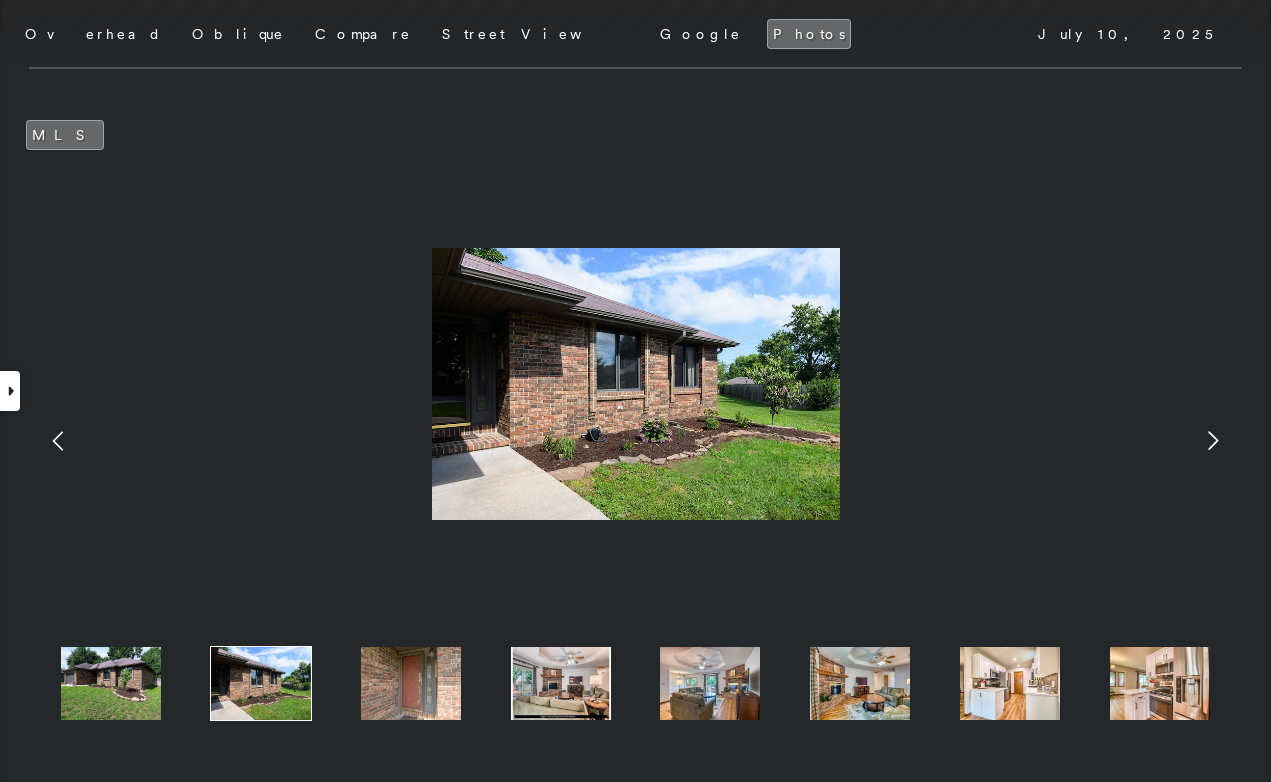 click 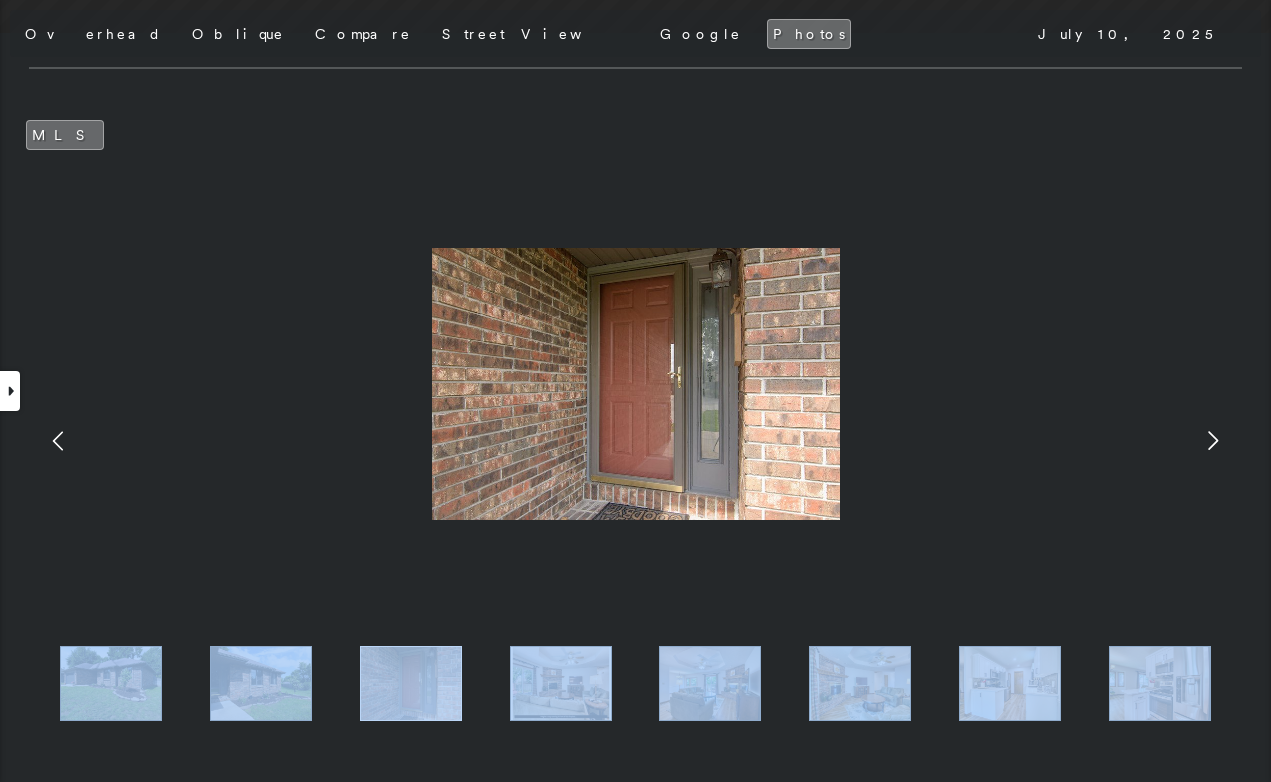 click 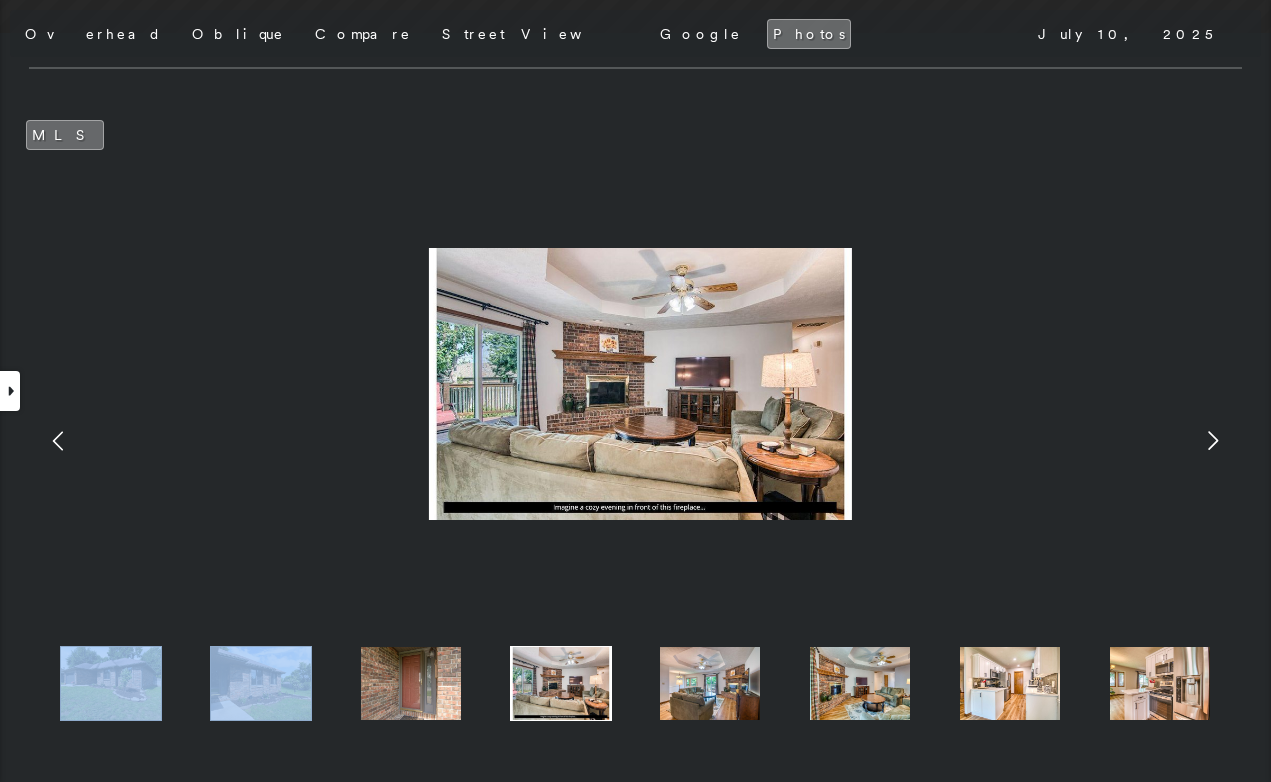 click 